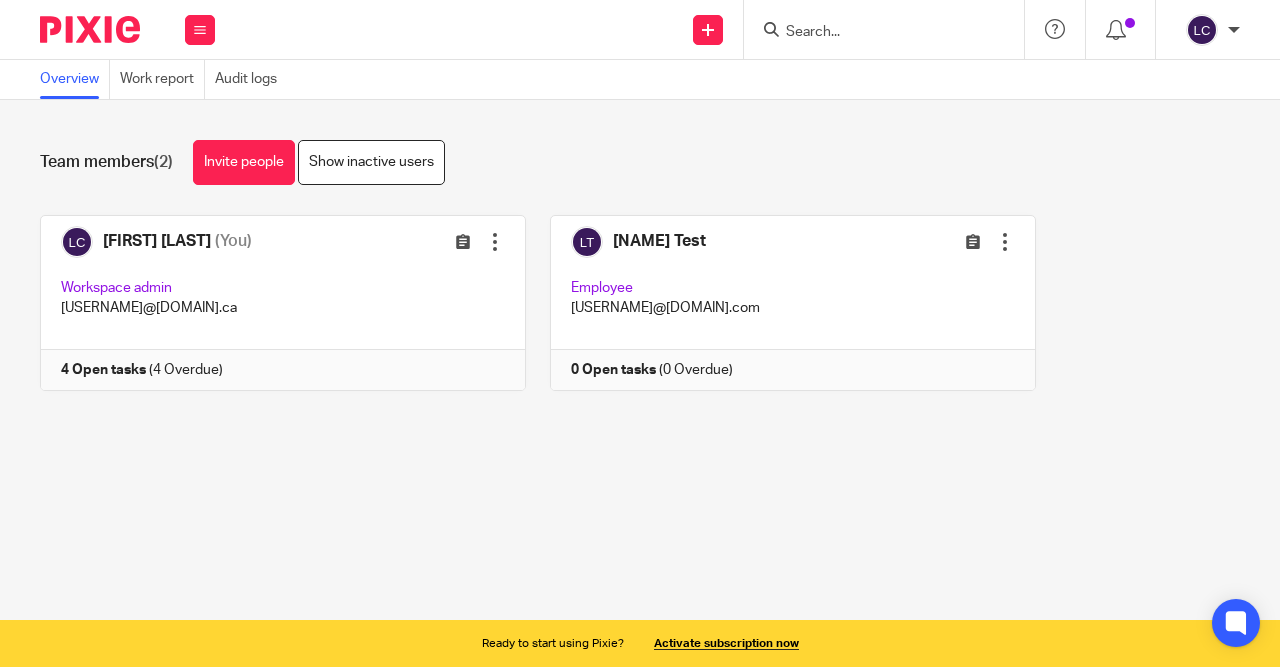 scroll, scrollTop: 0, scrollLeft: 0, axis: both 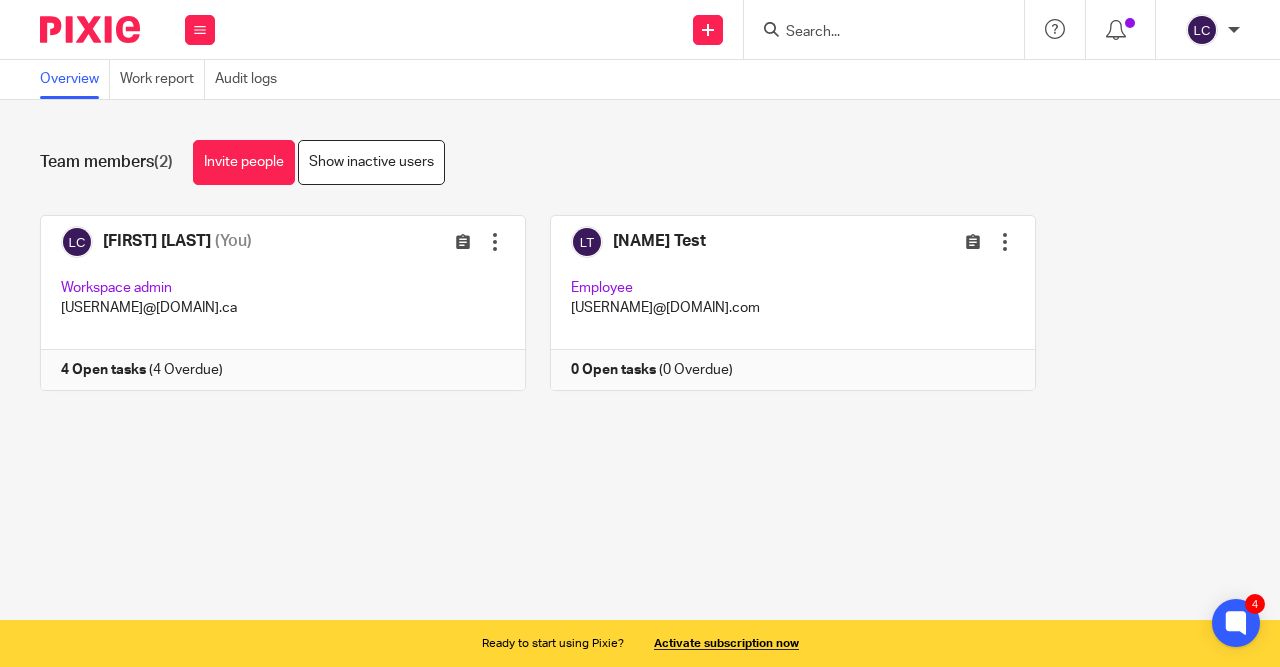 click on "Overview" at bounding box center [75, 79] 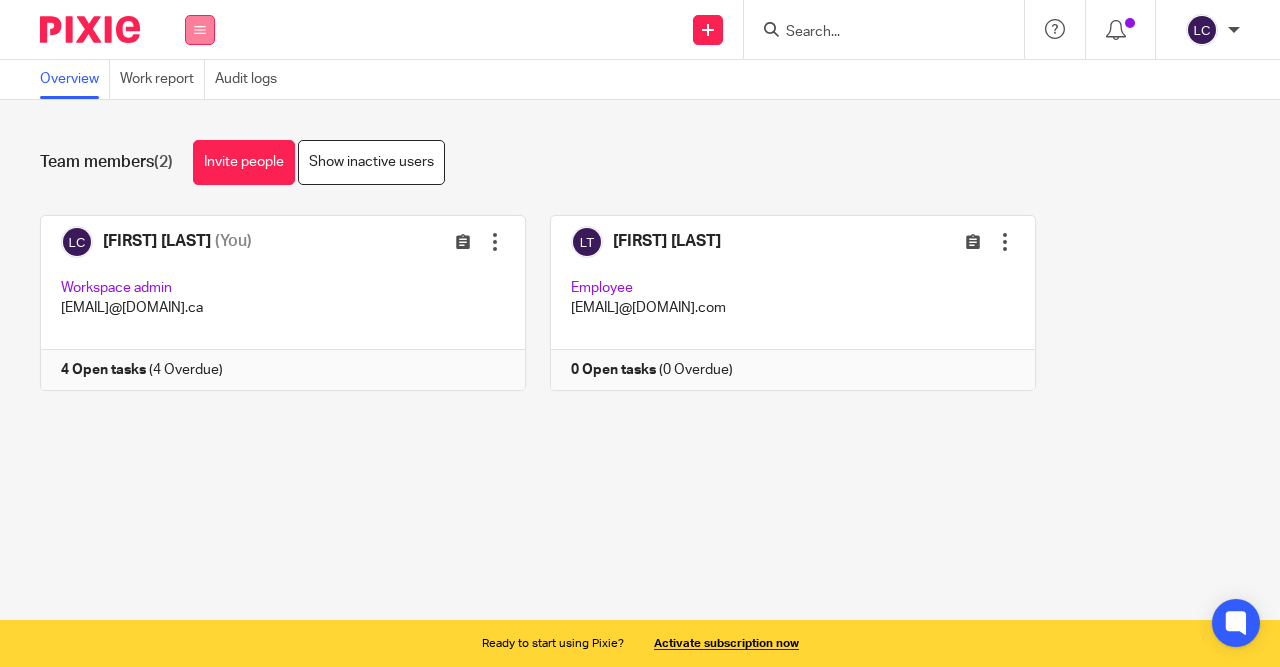 scroll, scrollTop: 0, scrollLeft: 0, axis: both 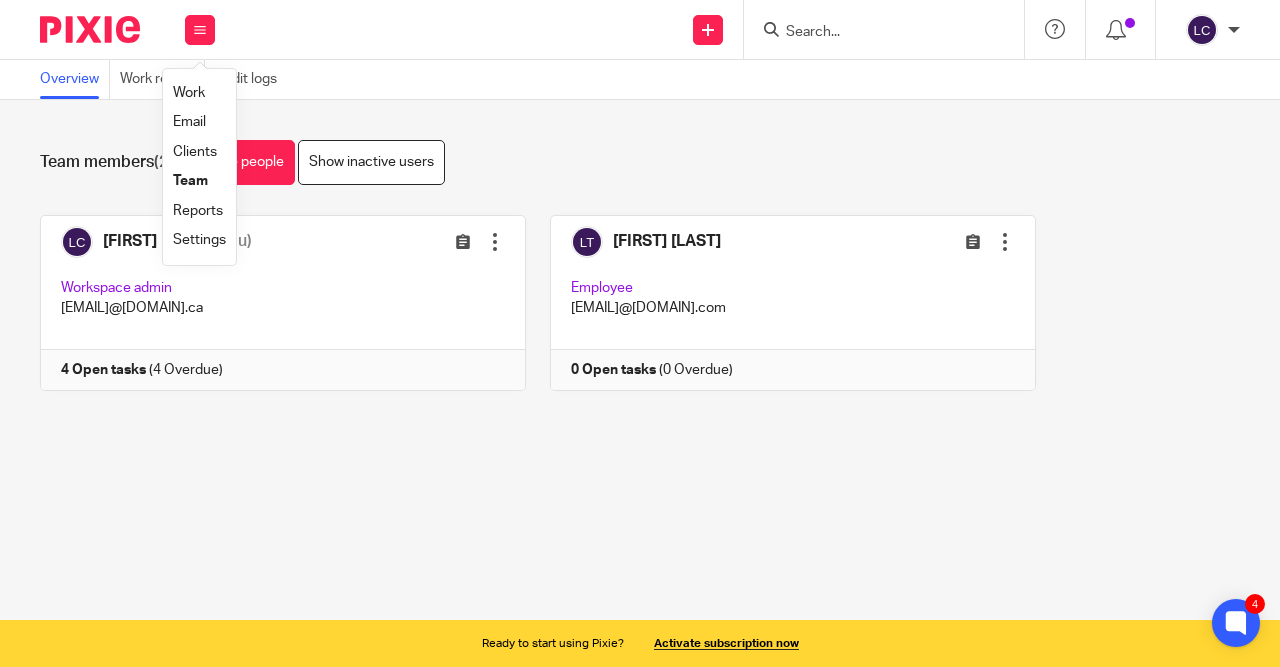 click on "Work" at bounding box center (189, 93) 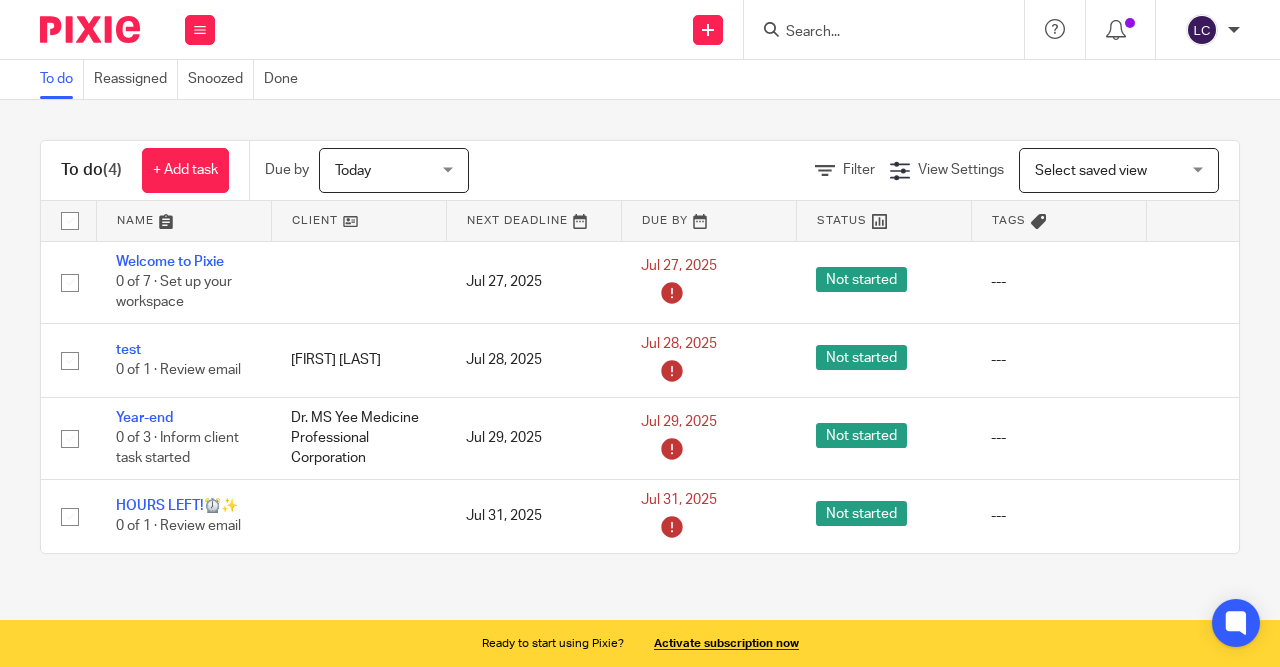 scroll, scrollTop: 0, scrollLeft: 0, axis: both 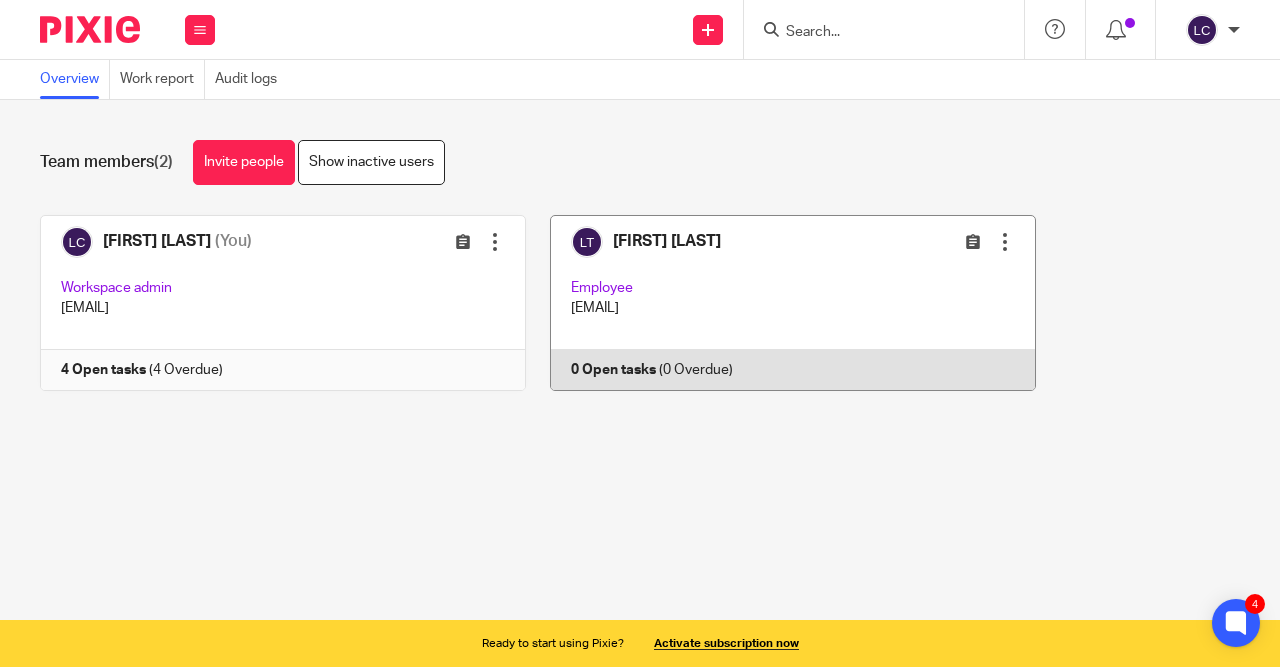 click at bounding box center [781, 303] 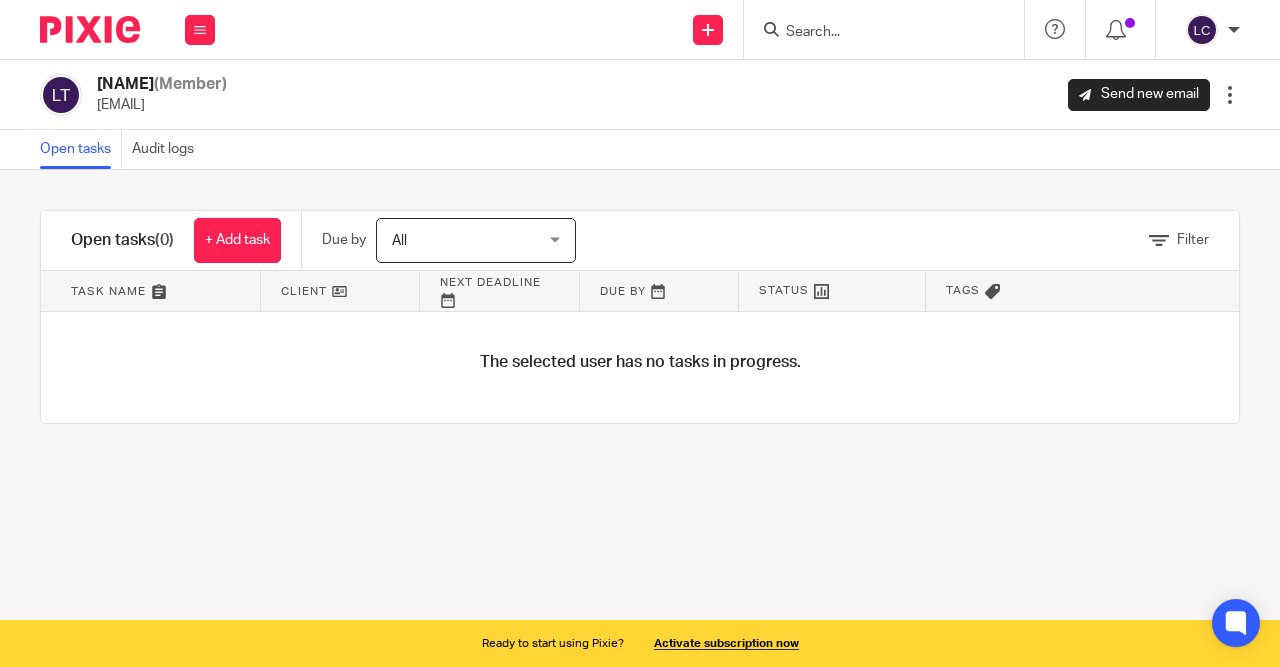 scroll, scrollTop: 0, scrollLeft: 0, axis: both 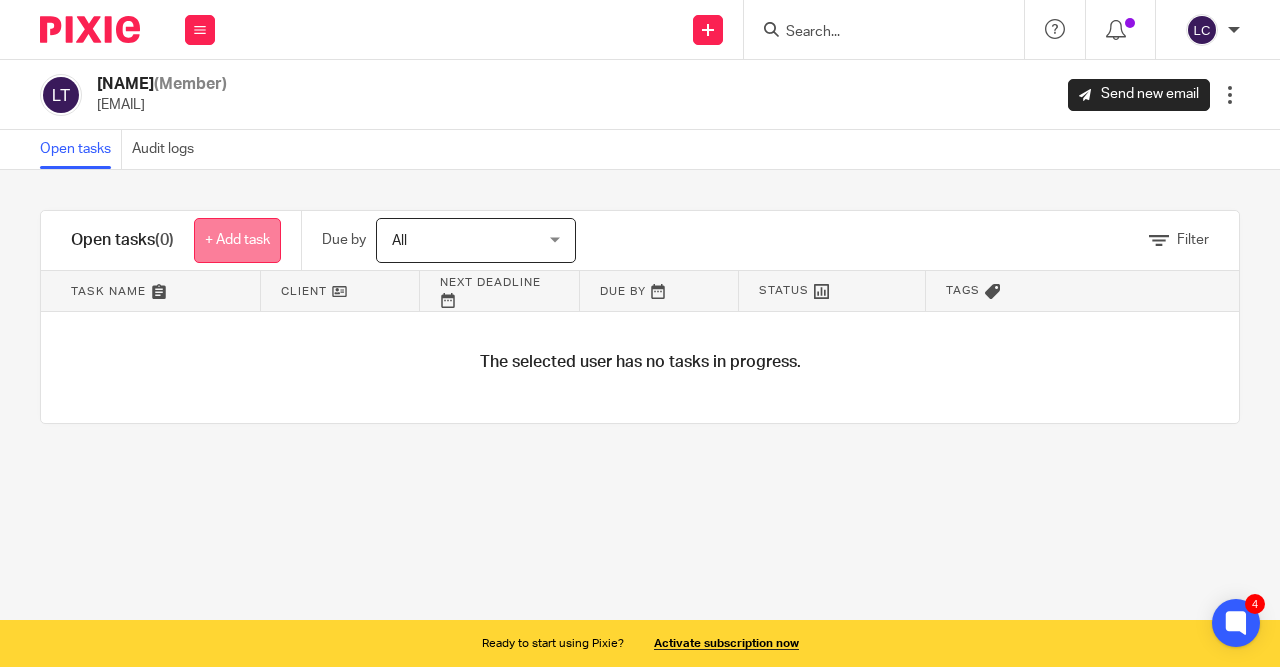 click on "+ Add task" at bounding box center (237, 240) 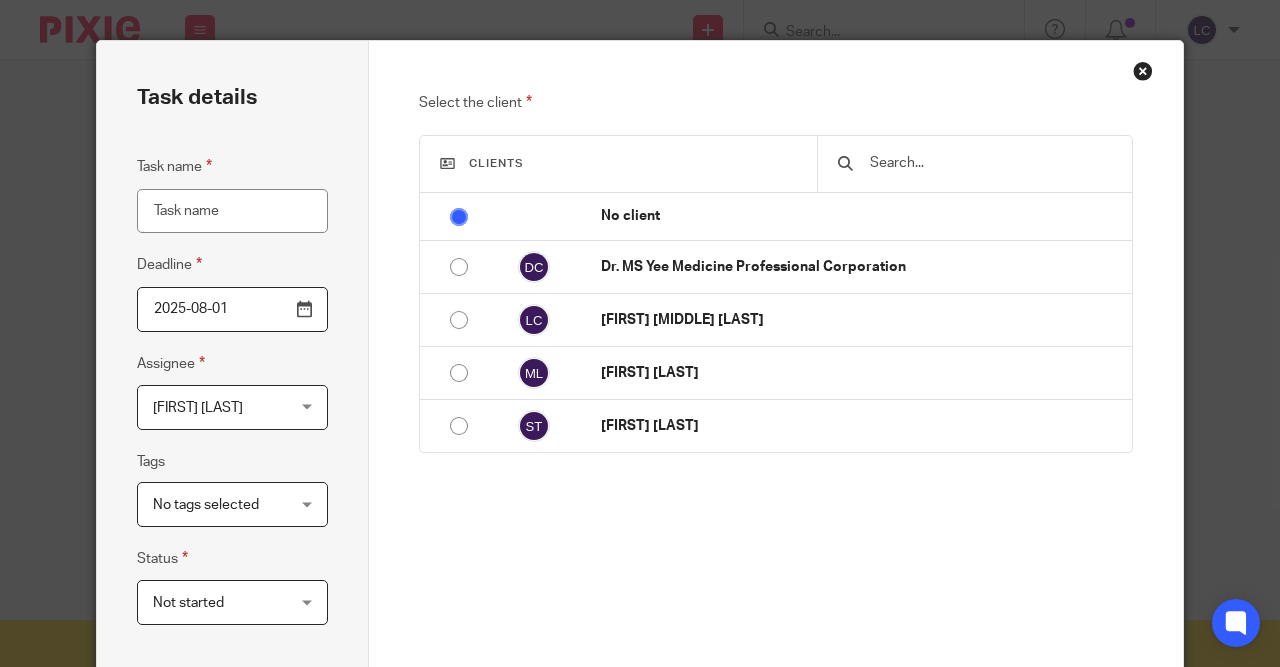 scroll, scrollTop: 0, scrollLeft: 0, axis: both 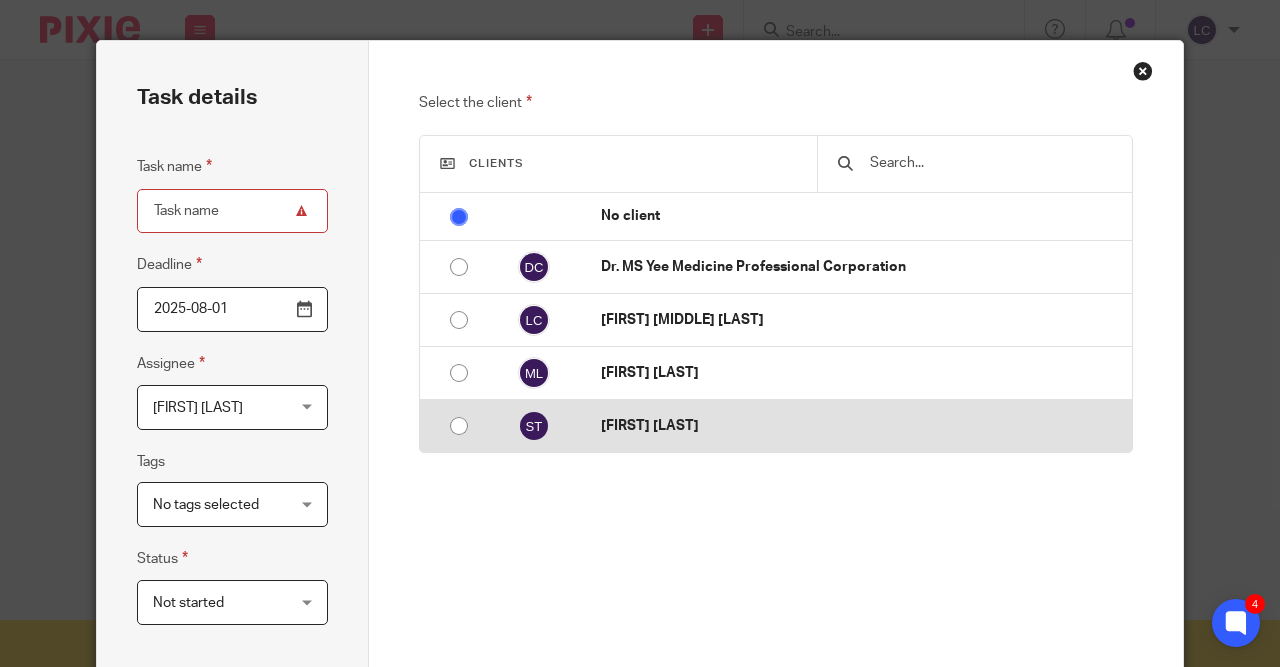 click at bounding box center (459, 426) 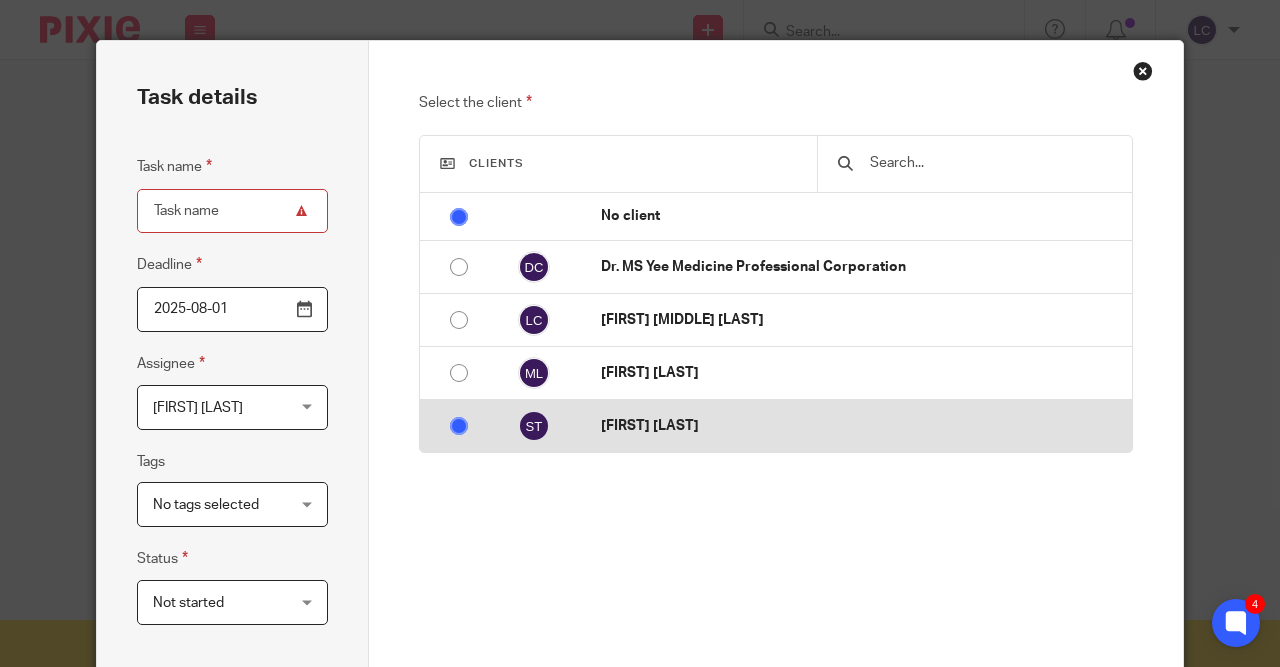 radio on "false" 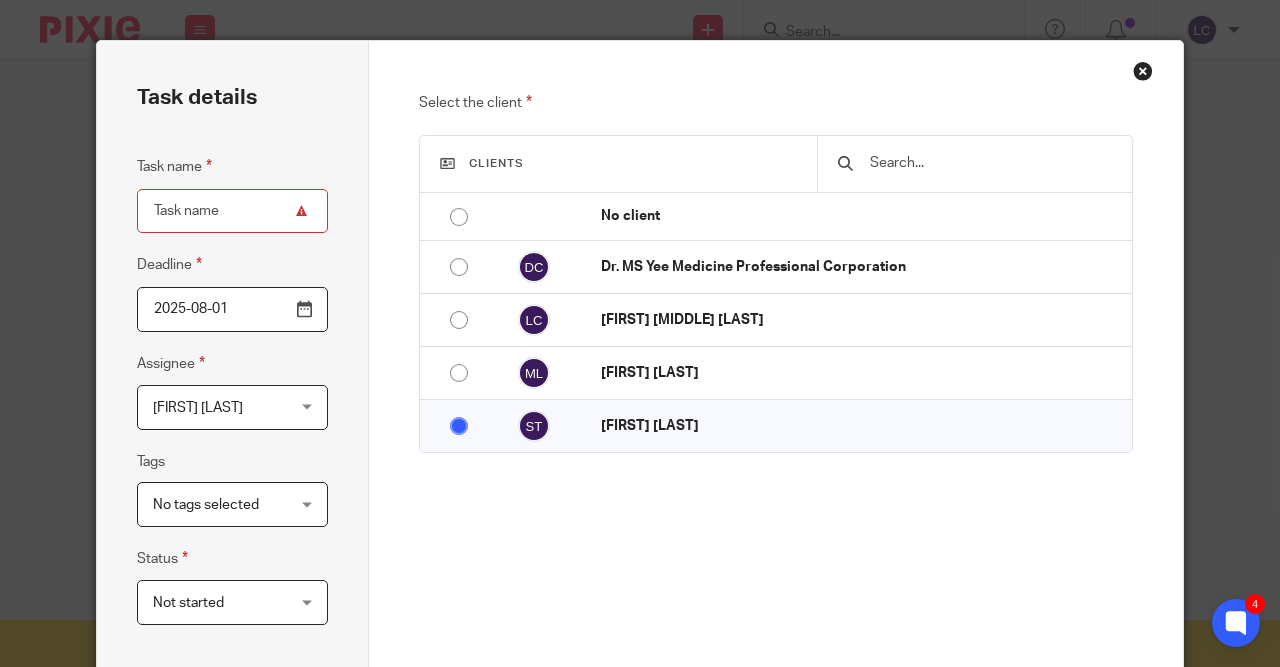 click on "Task name" at bounding box center [232, 211] 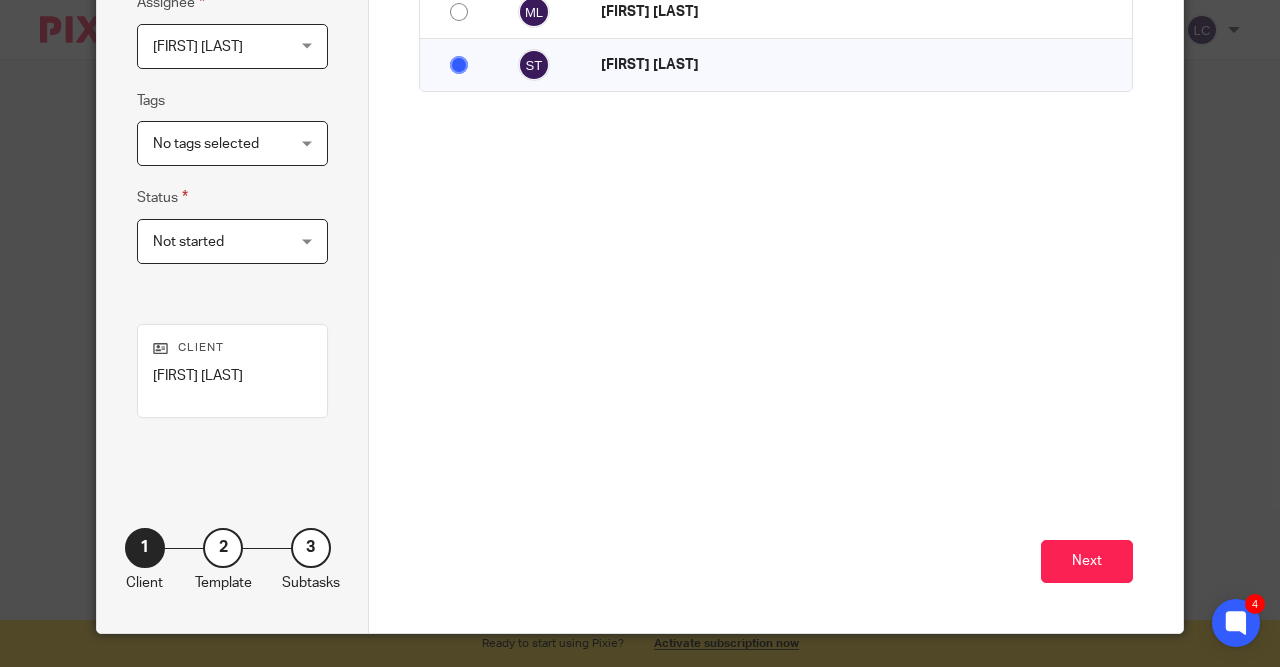 scroll, scrollTop: 367, scrollLeft: 0, axis: vertical 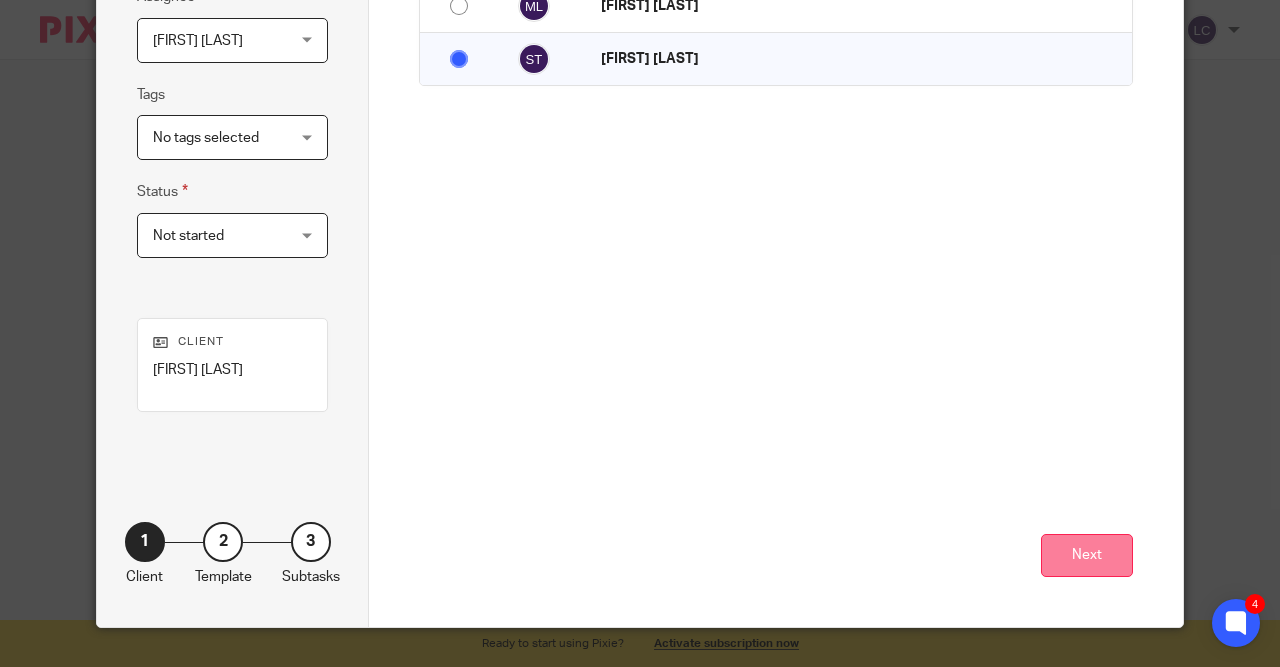 type on "Test Task" 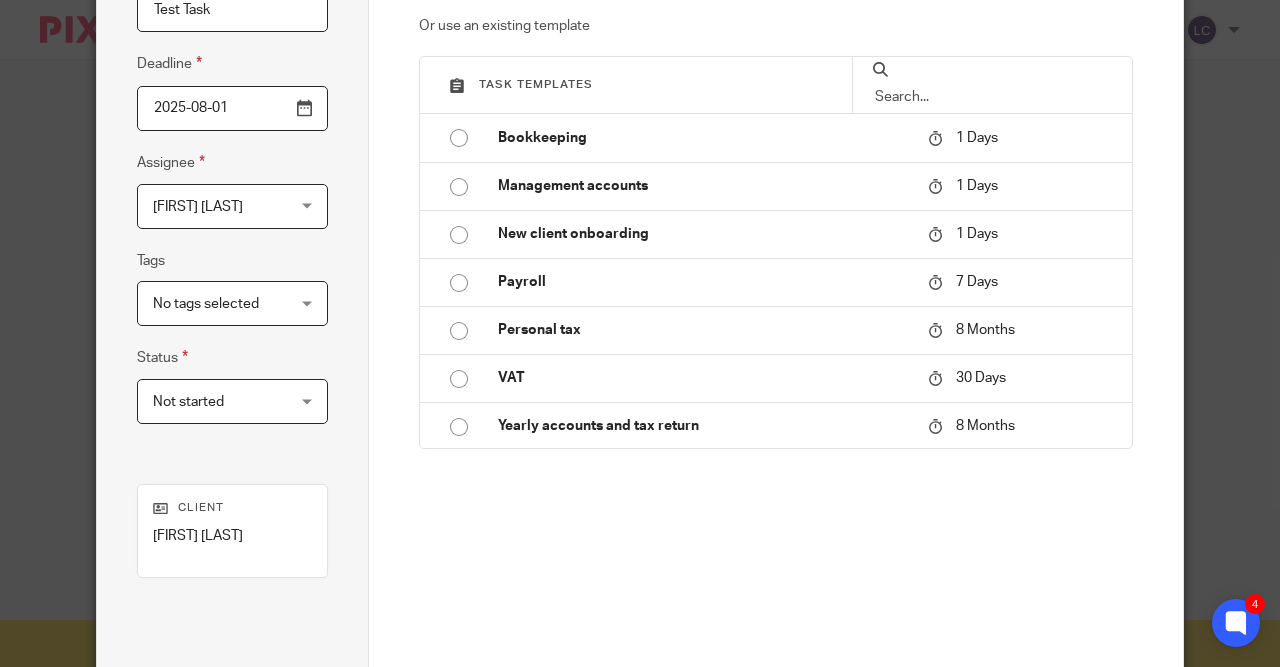 scroll, scrollTop: 200, scrollLeft: 0, axis: vertical 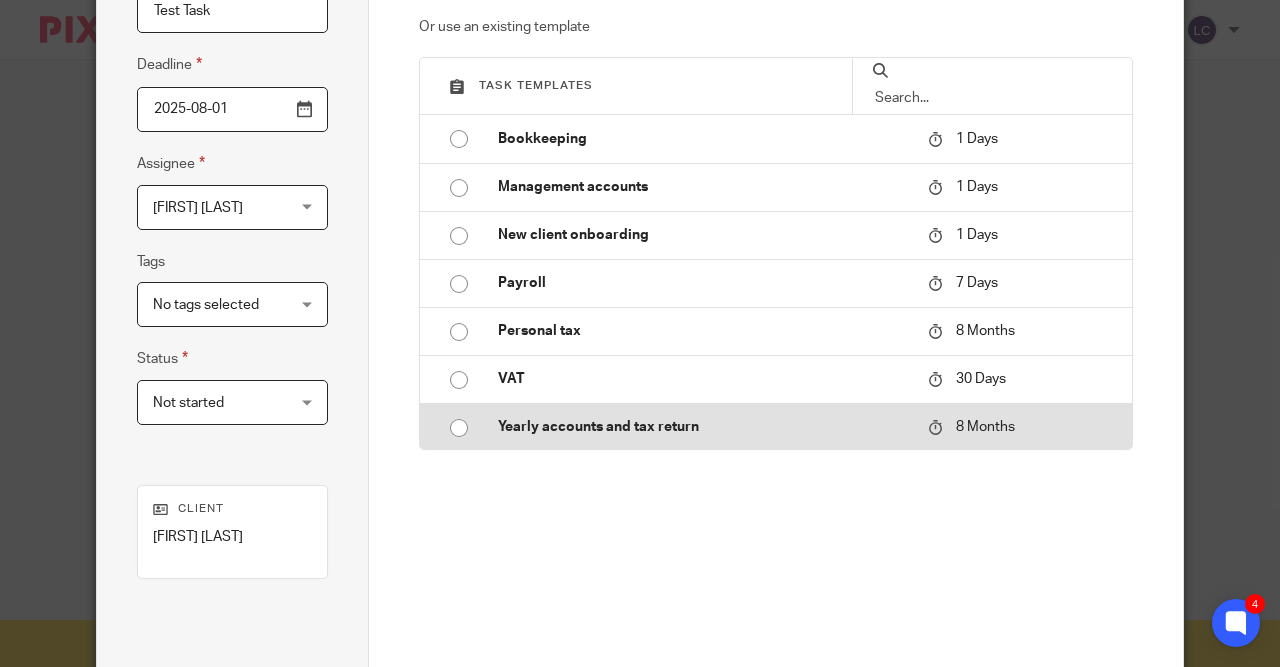 click on "Yearly accounts and tax return" at bounding box center [703, 427] 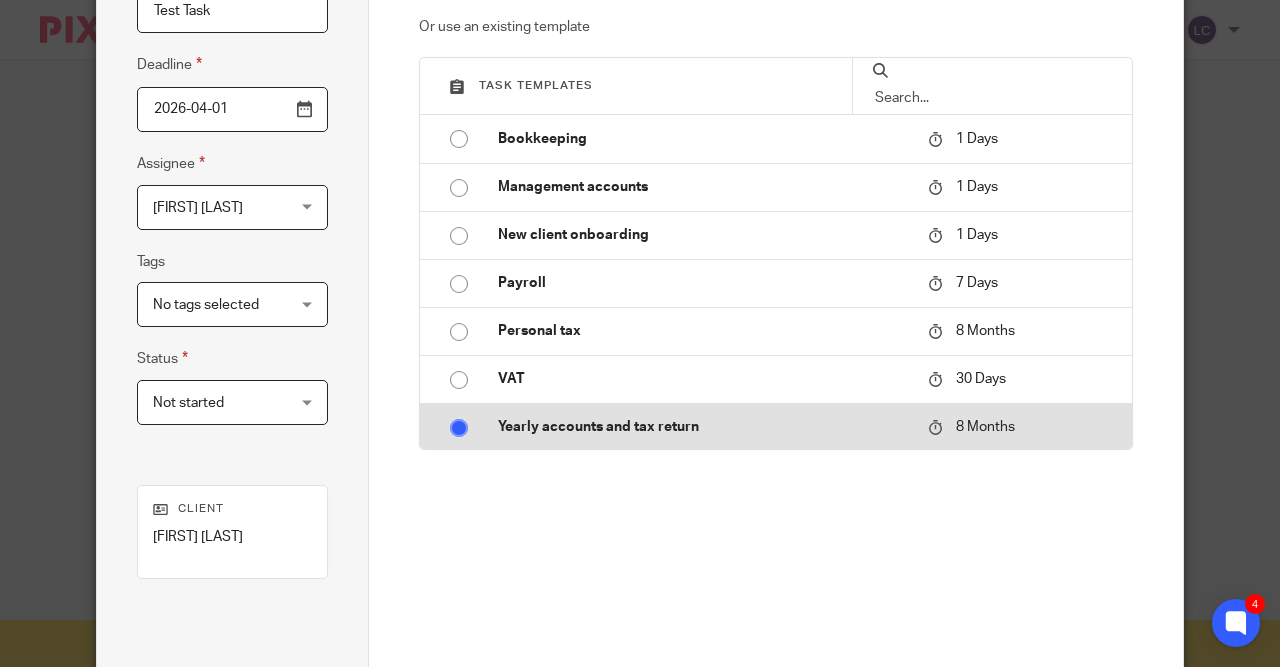 checkbox on "false" 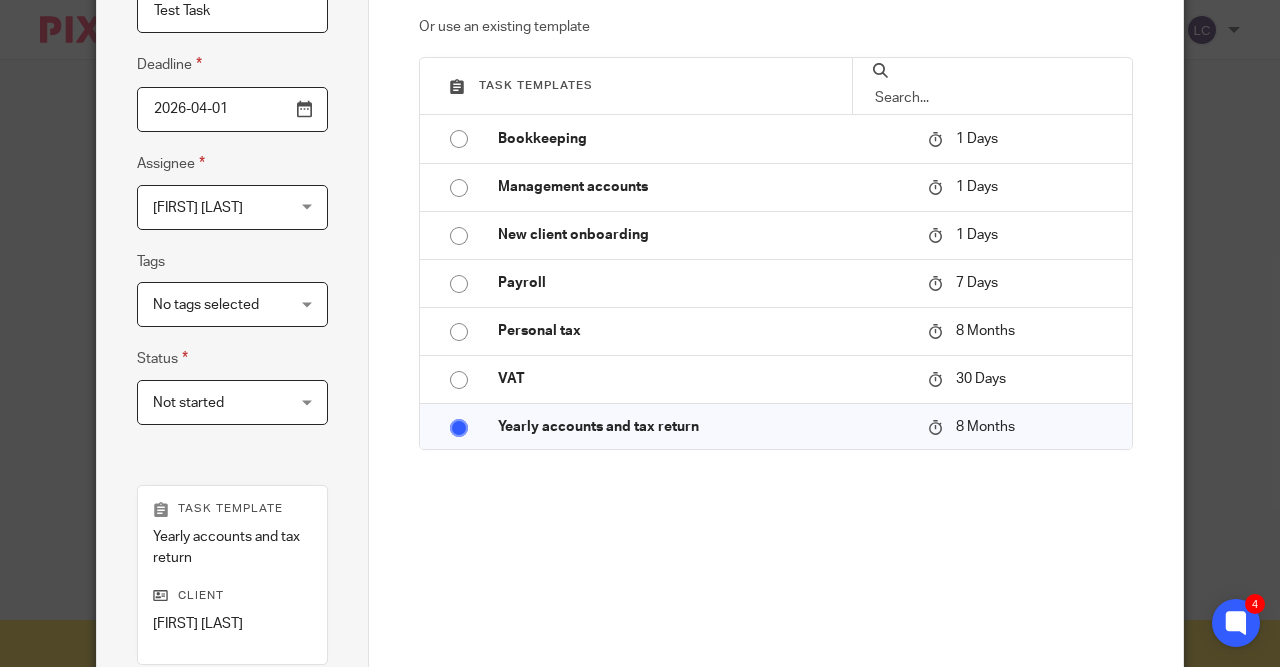 scroll, scrollTop: 385, scrollLeft: 0, axis: vertical 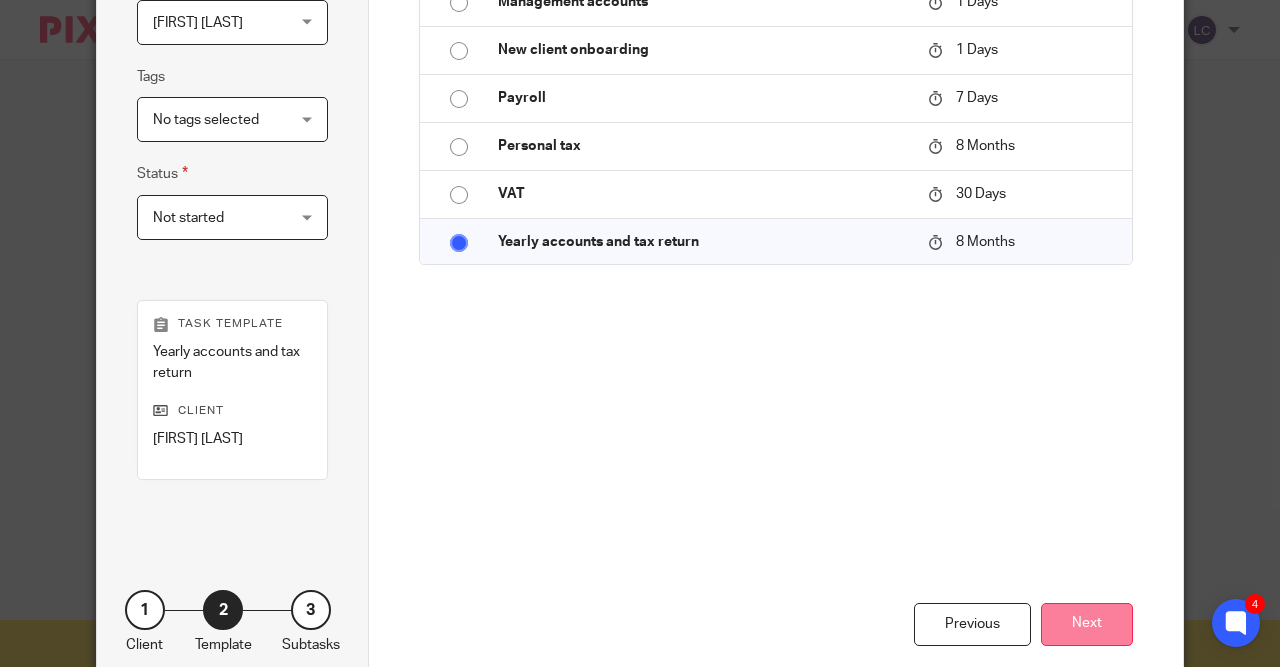 click on "Next" at bounding box center (1087, 624) 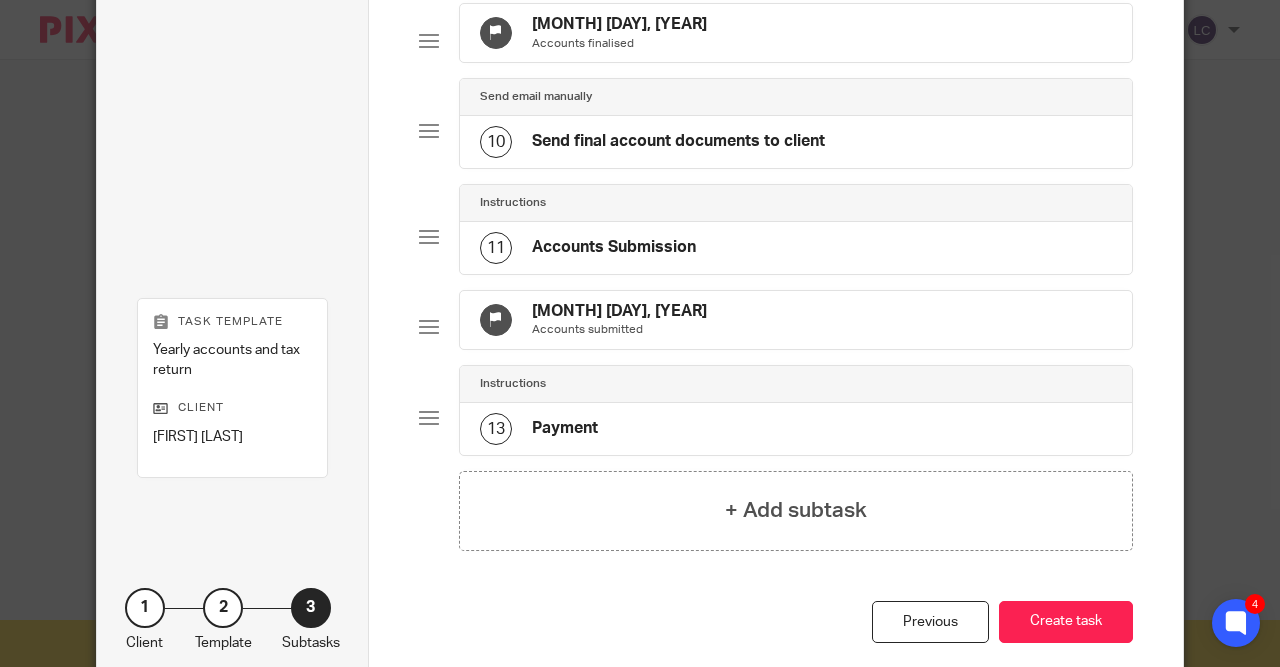 scroll, scrollTop: 1044, scrollLeft: 0, axis: vertical 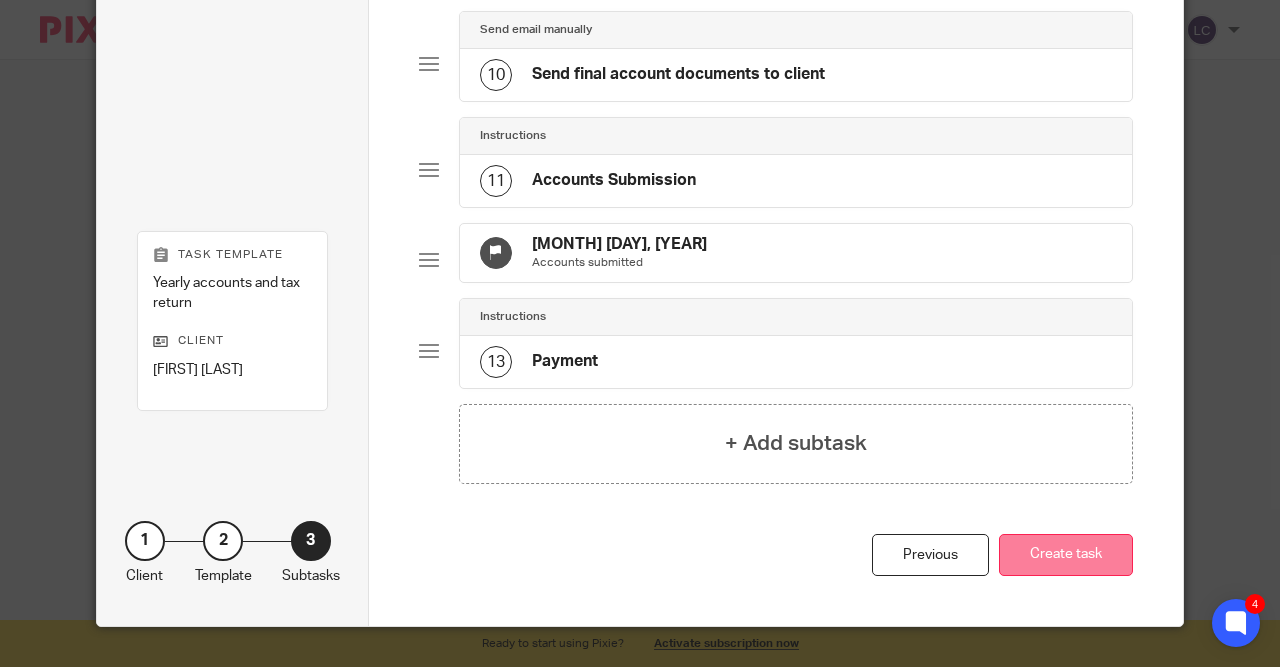 click on "Create task" at bounding box center (1066, 555) 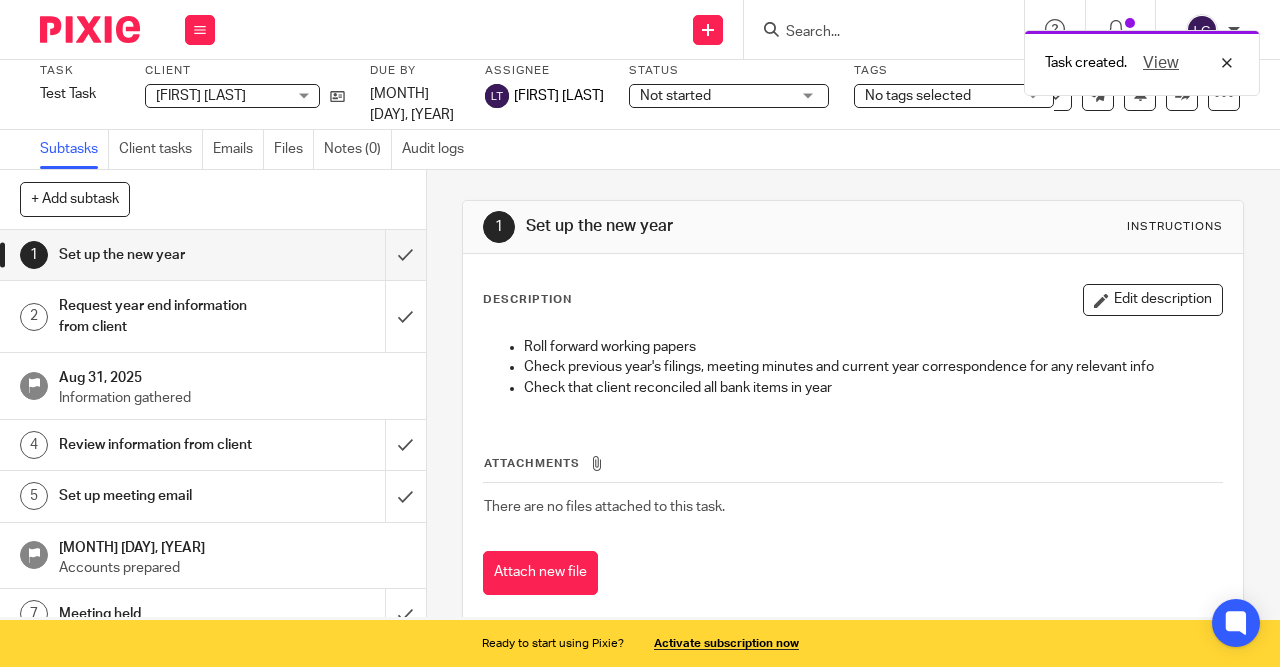 scroll, scrollTop: 0, scrollLeft: 0, axis: both 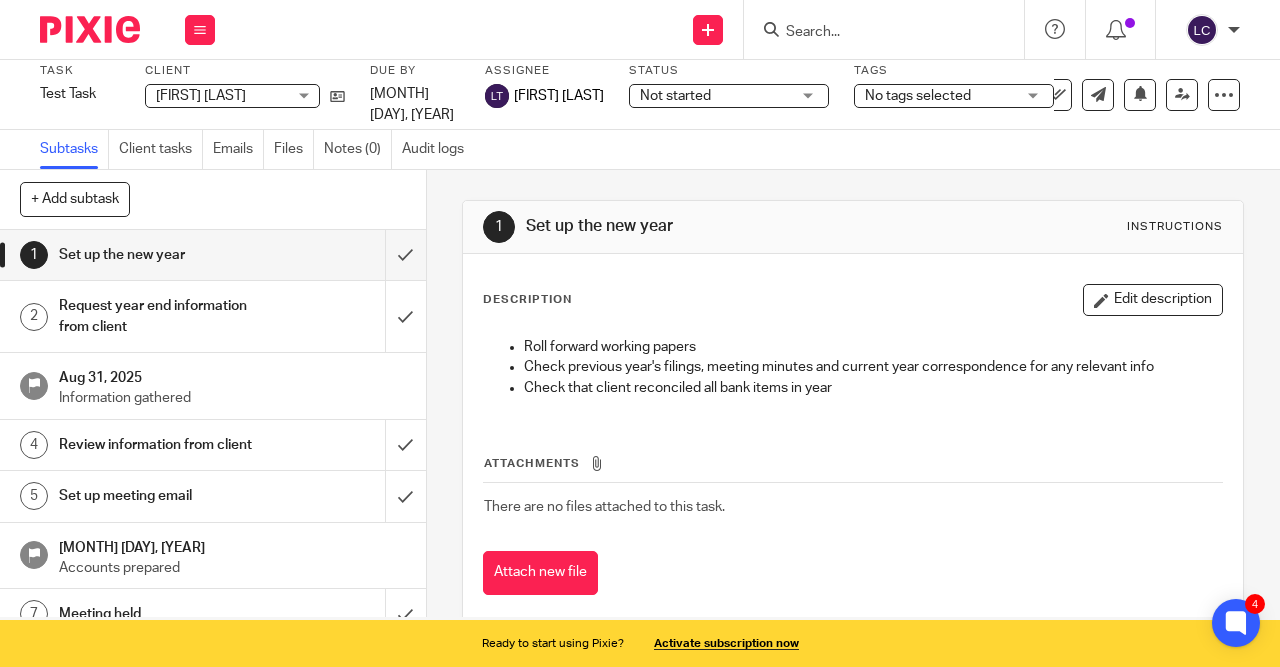 click on "Request year end information from client" at bounding box center [161, 316] 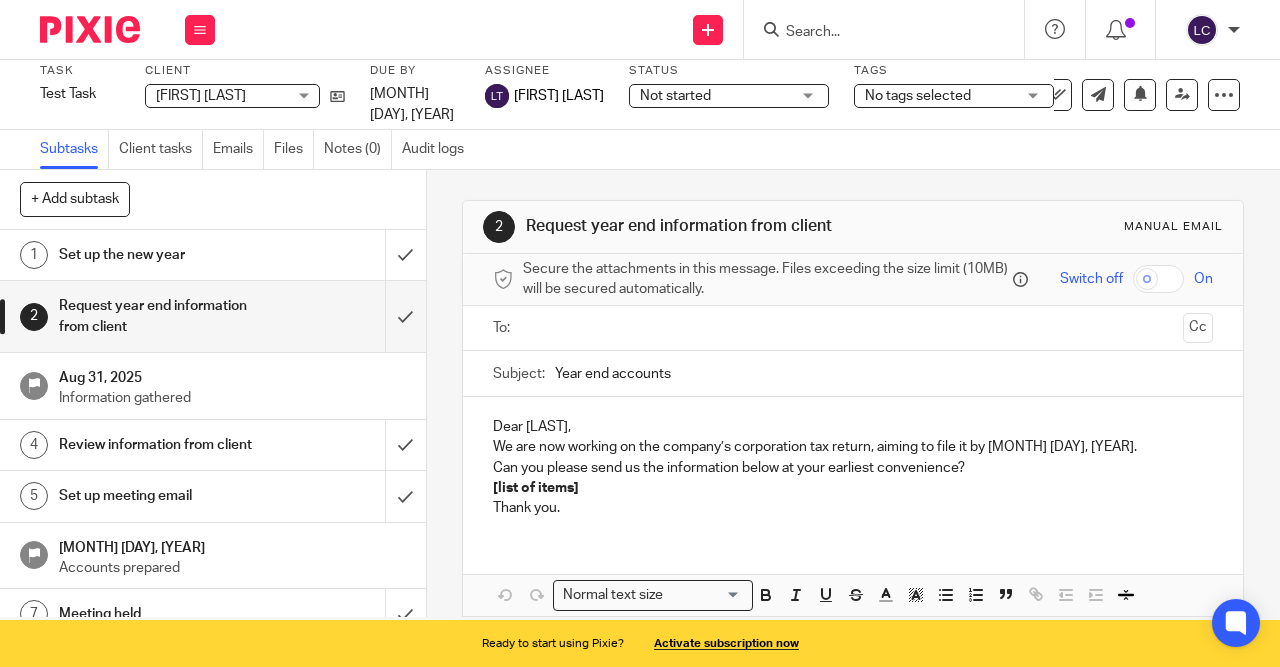 scroll, scrollTop: 0, scrollLeft: 0, axis: both 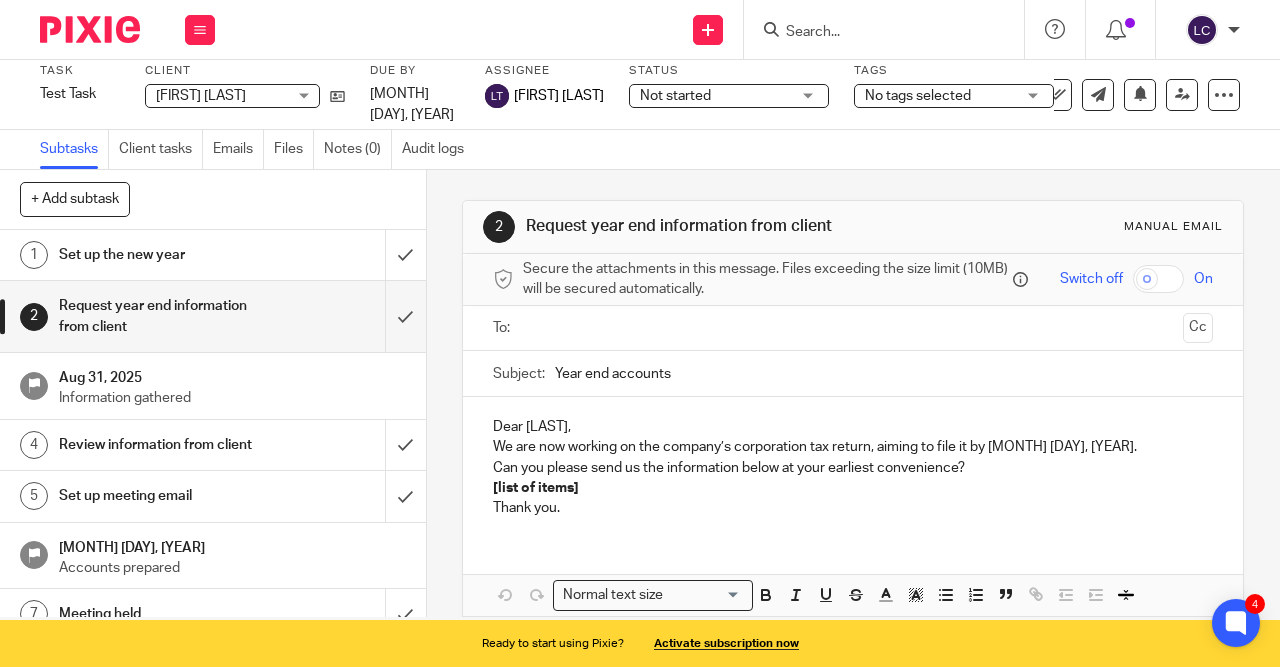 click on "Aug 31, 2025
Information gathered" at bounding box center [213, 386] 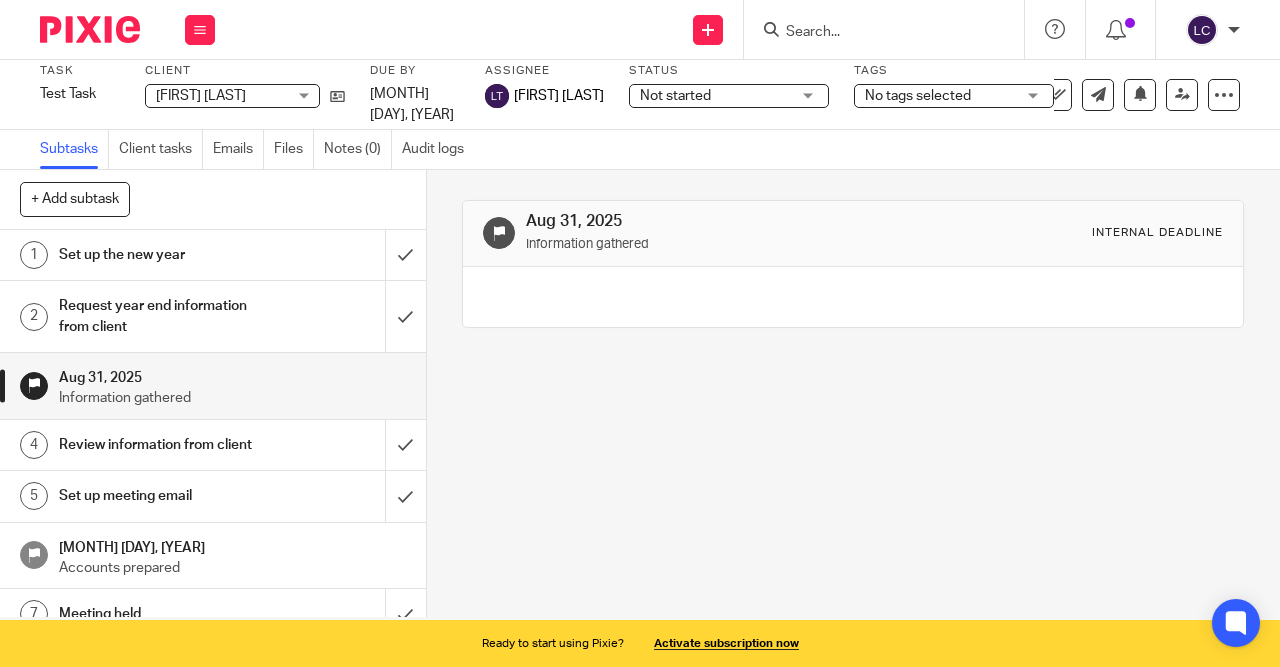 scroll, scrollTop: 0, scrollLeft: 0, axis: both 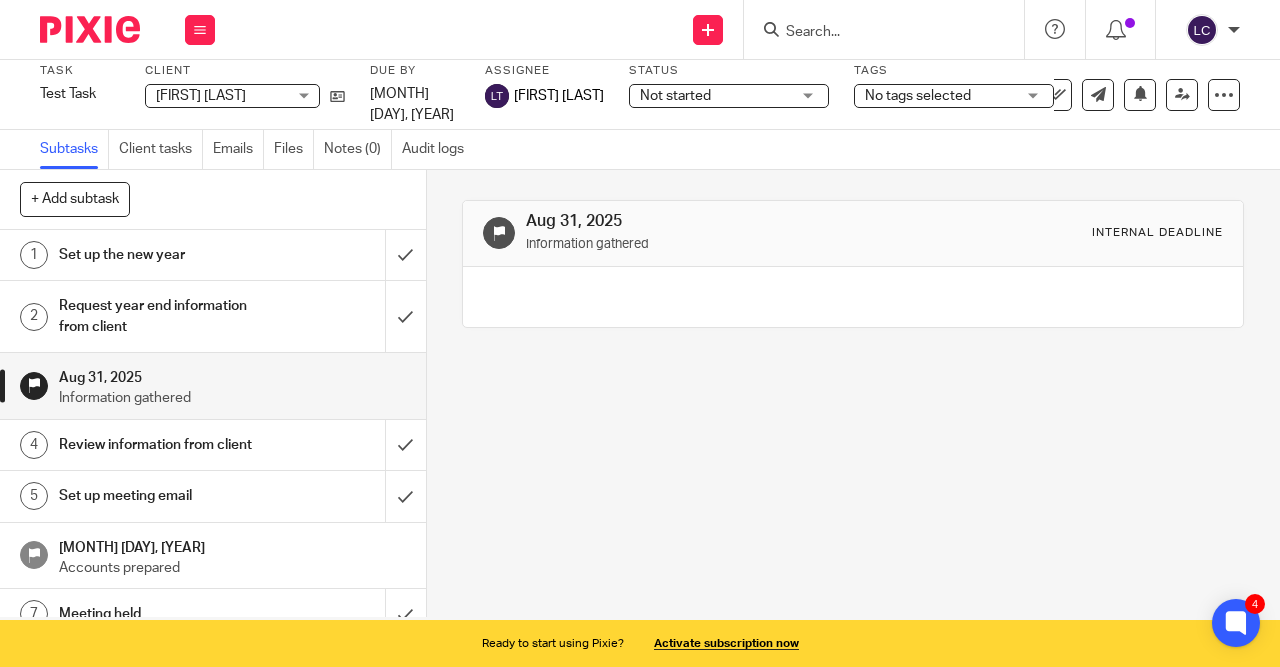 click on "Review information from client" at bounding box center [161, 445] 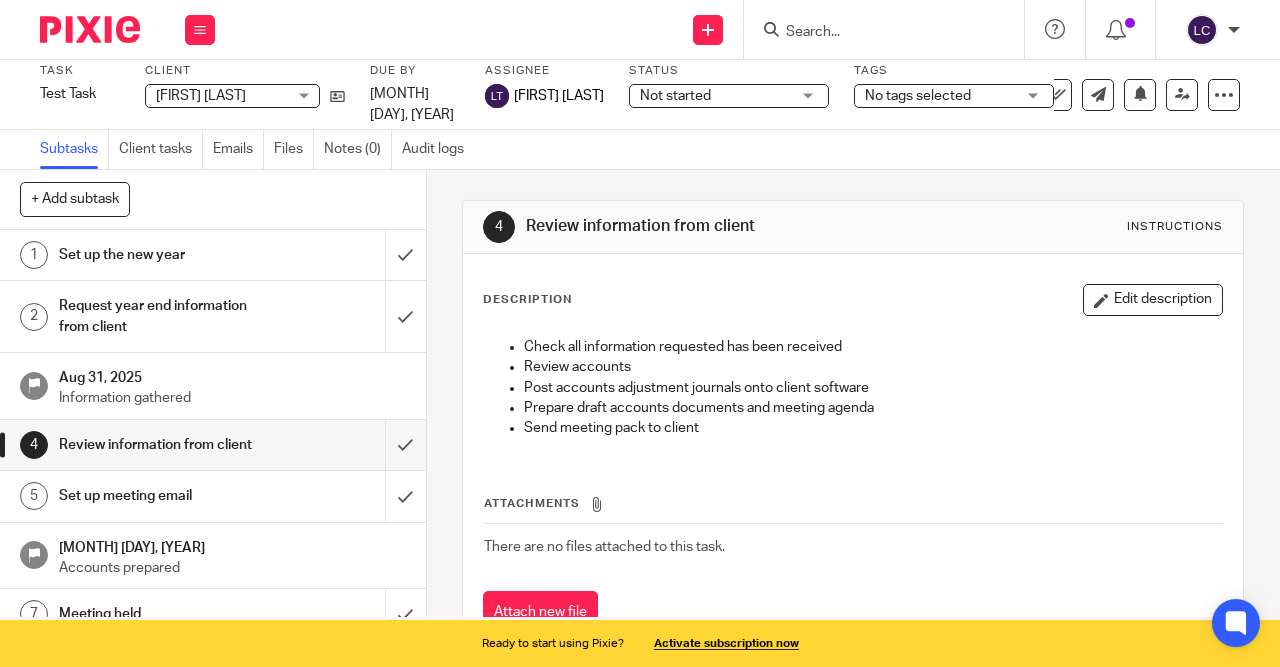 scroll, scrollTop: 0, scrollLeft: 0, axis: both 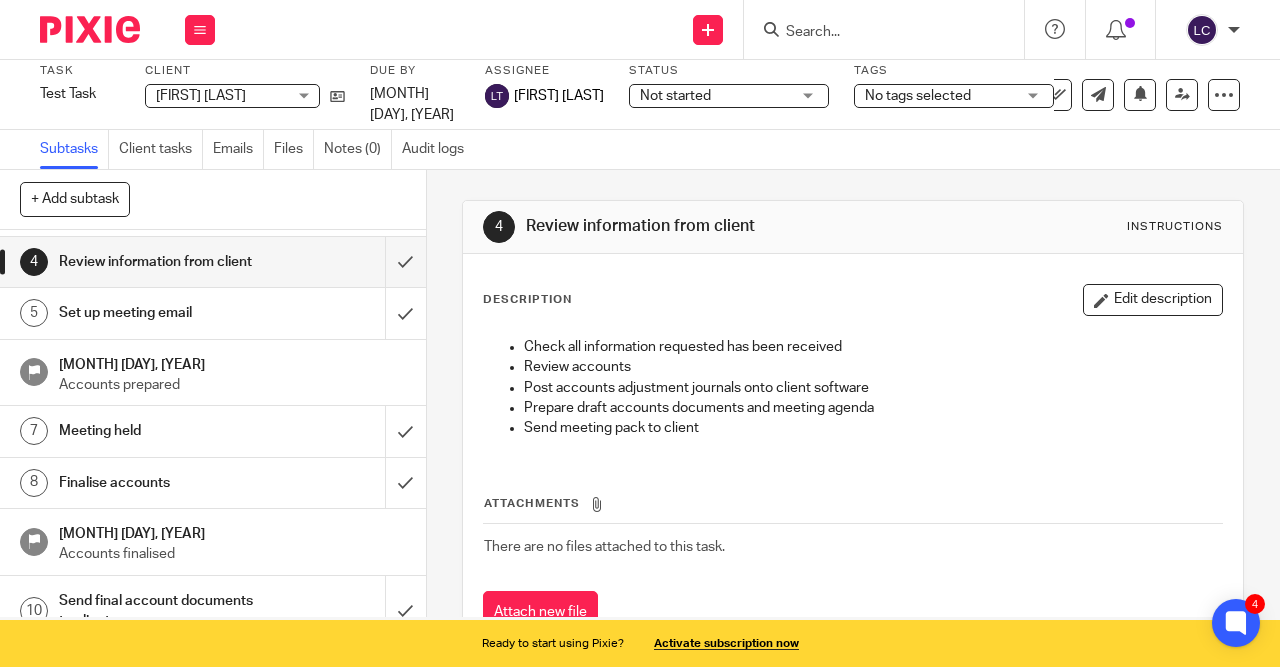 click on "Meeting held" at bounding box center [161, 431] 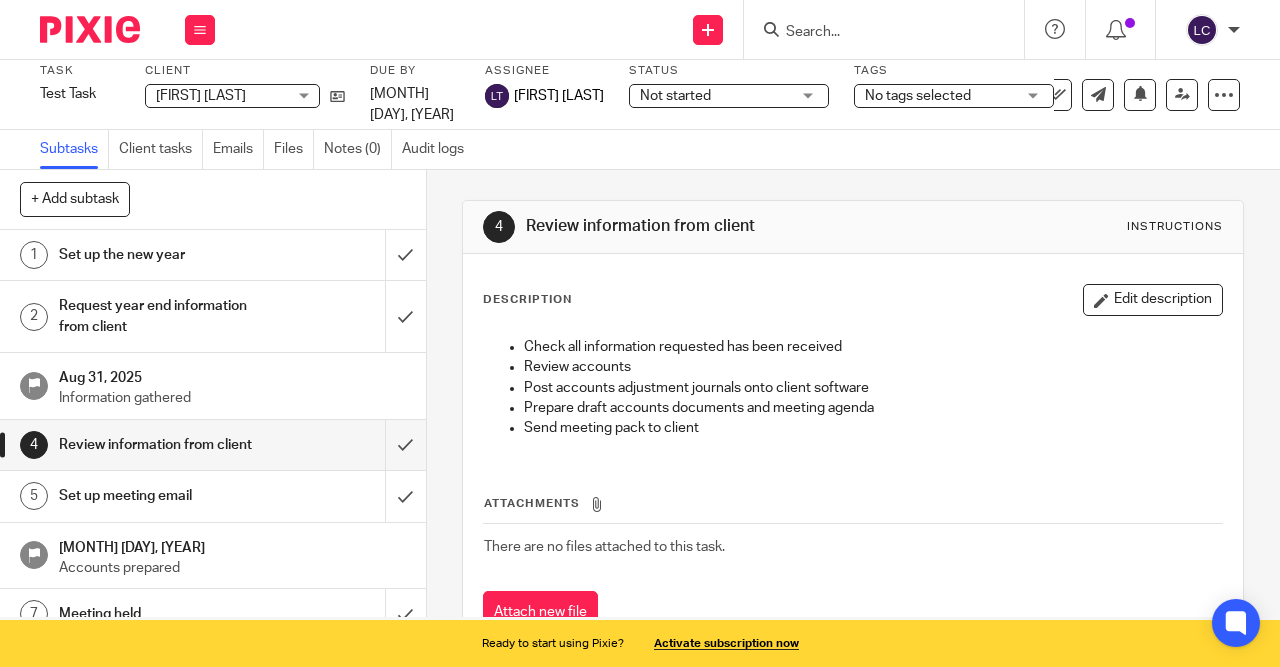 scroll, scrollTop: 0, scrollLeft: 0, axis: both 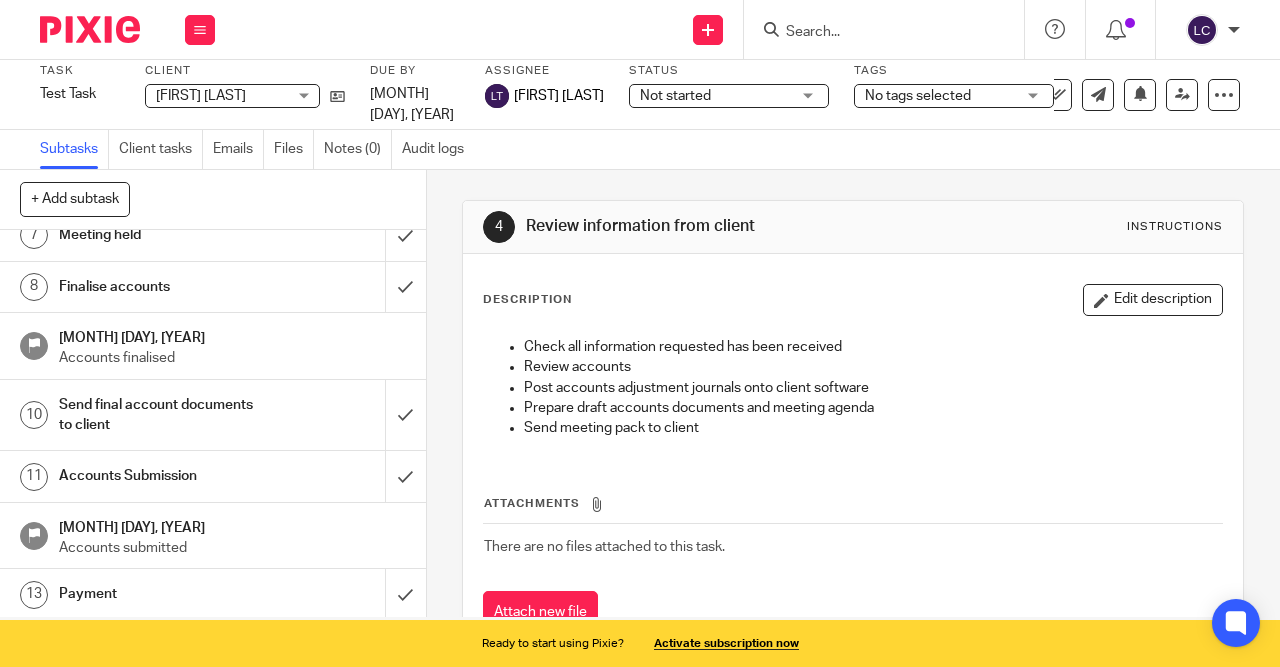 click on "[MONTH] [DAY], [YEAR]" at bounding box center [232, 525] 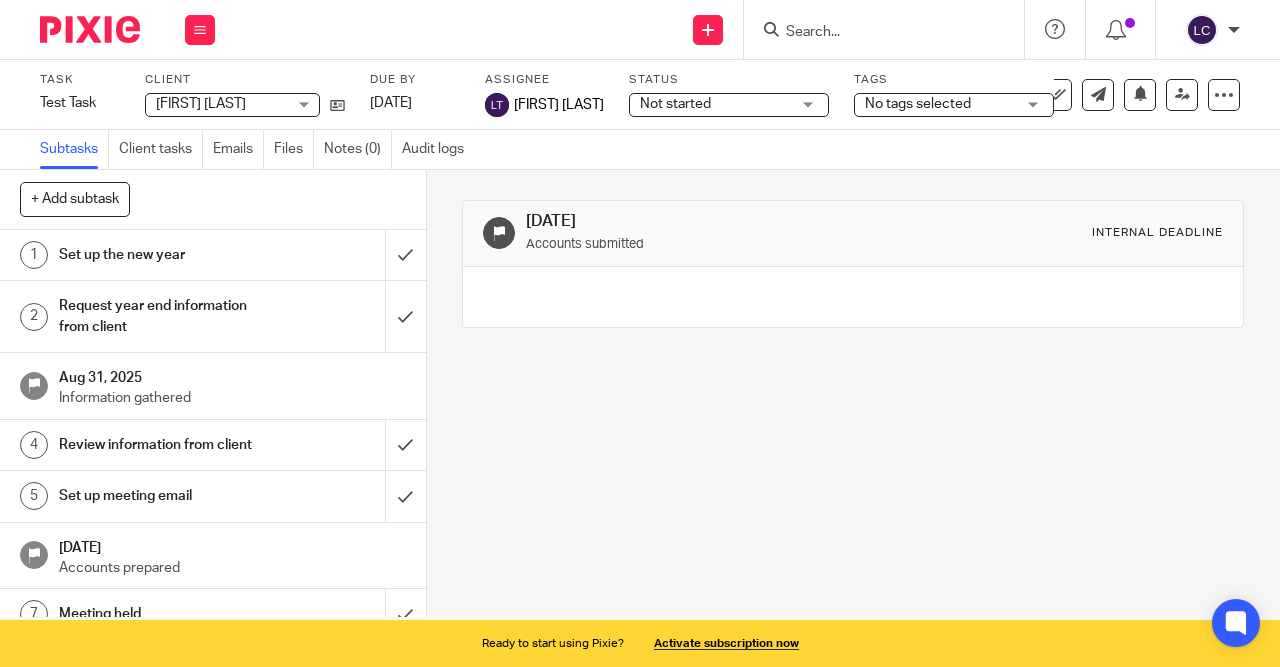 scroll, scrollTop: 0, scrollLeft: 0, axis: both 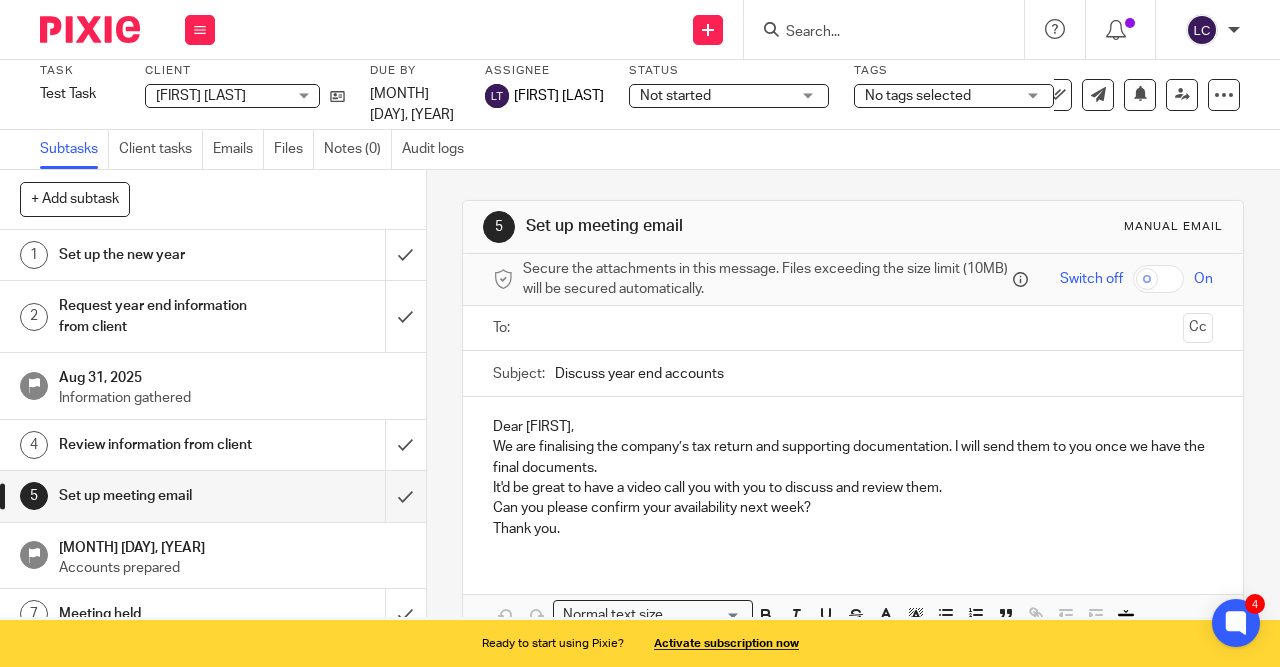 click on "1
Set up the new year" at bounding box center [192, 255] 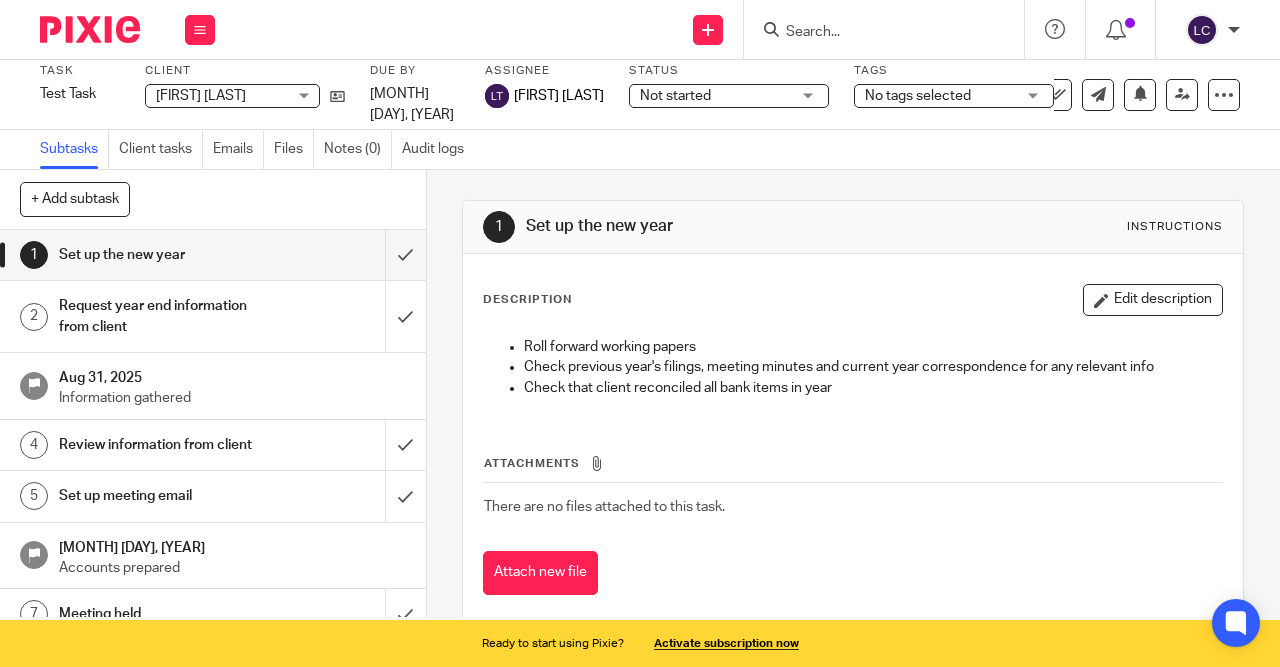 scroll, scrollTop: 0, scrollLeft: 0, axis: both 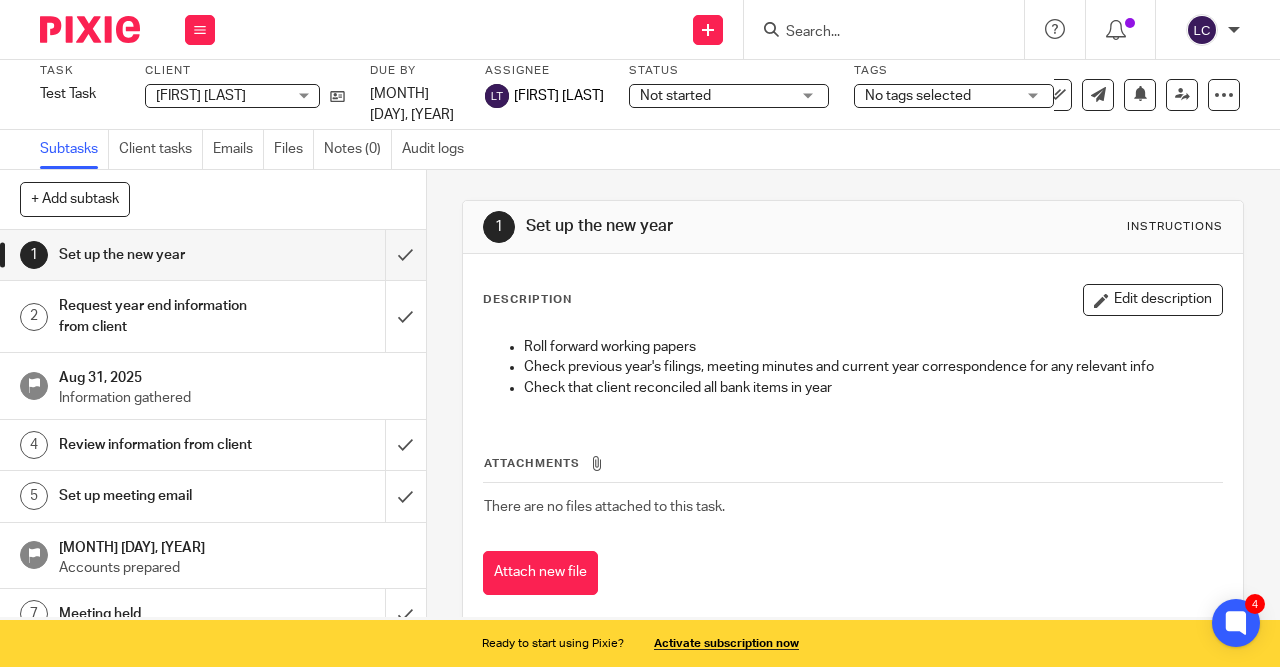 click on "No tags selected" at bounding box center [918, 96] 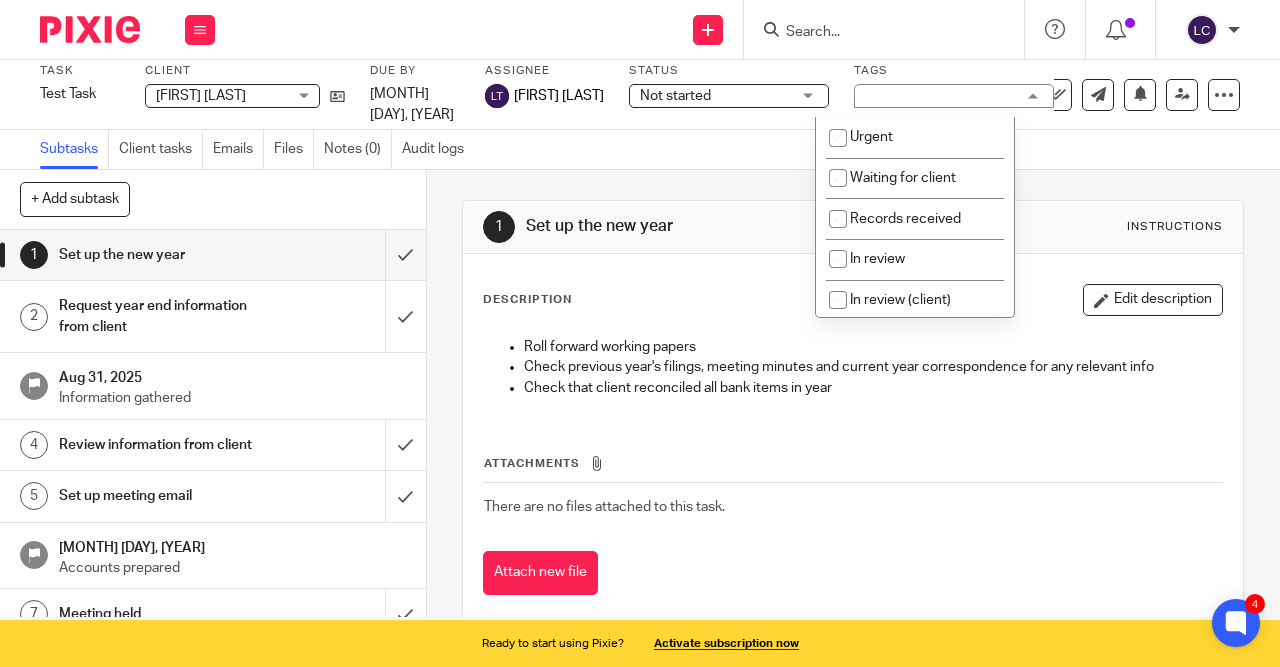 click on "Not started" at bounding box center [715, 95] 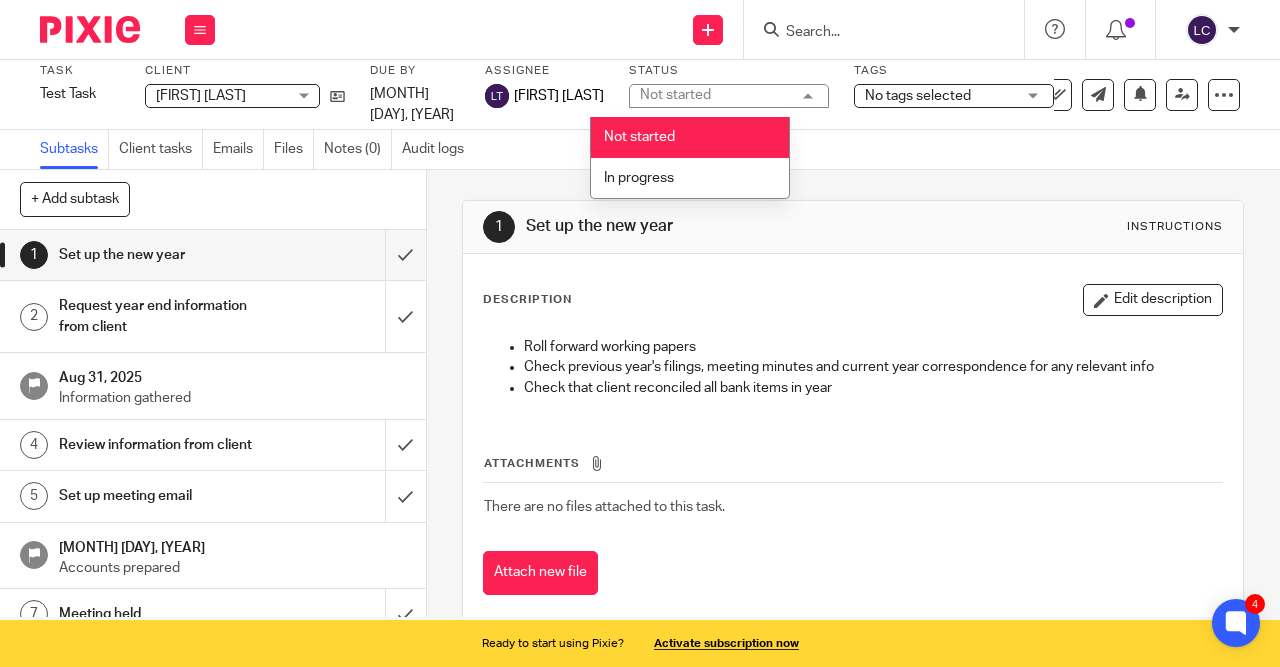 click on "1
Set up the new year
Instructions" at bounding box center [853, 227] 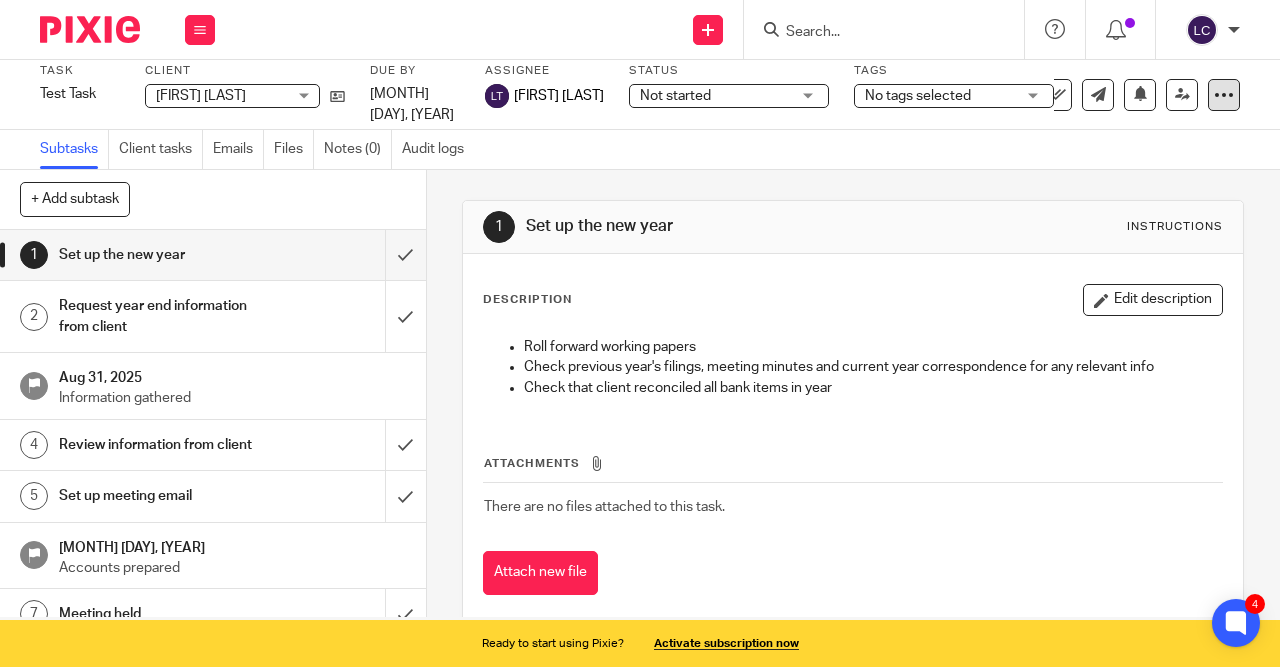 click at bounding box center [1224, 95] 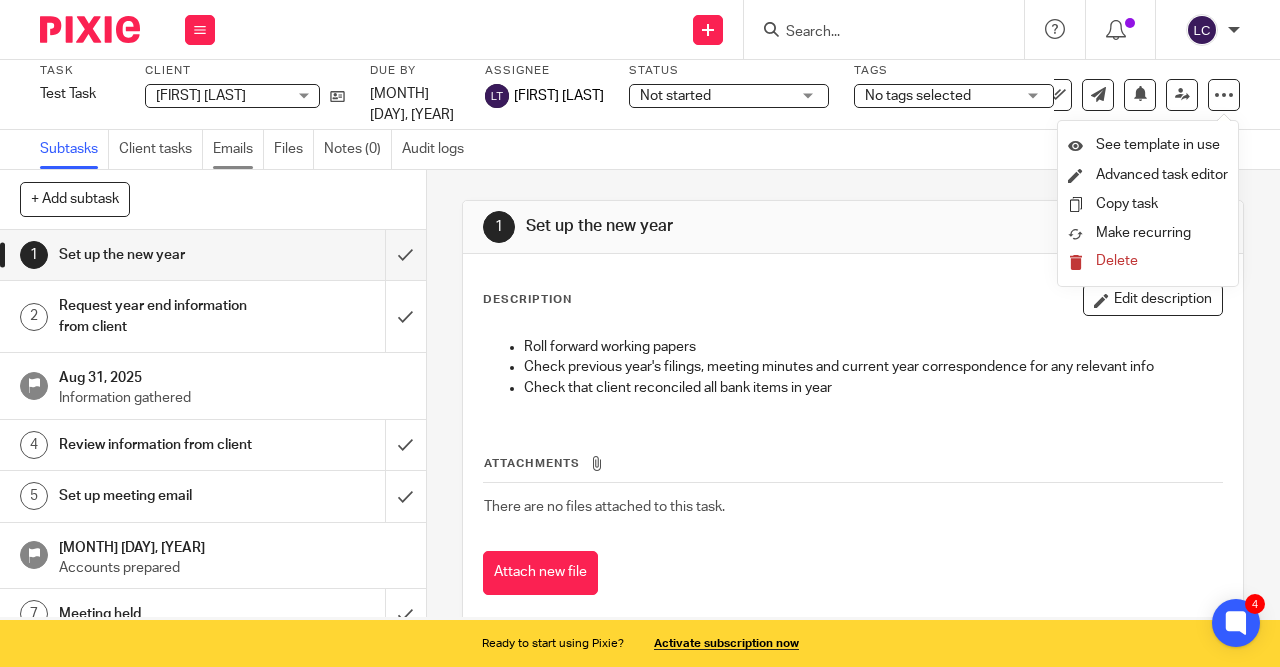 click on "Emails" at bounding box center [238, 149] 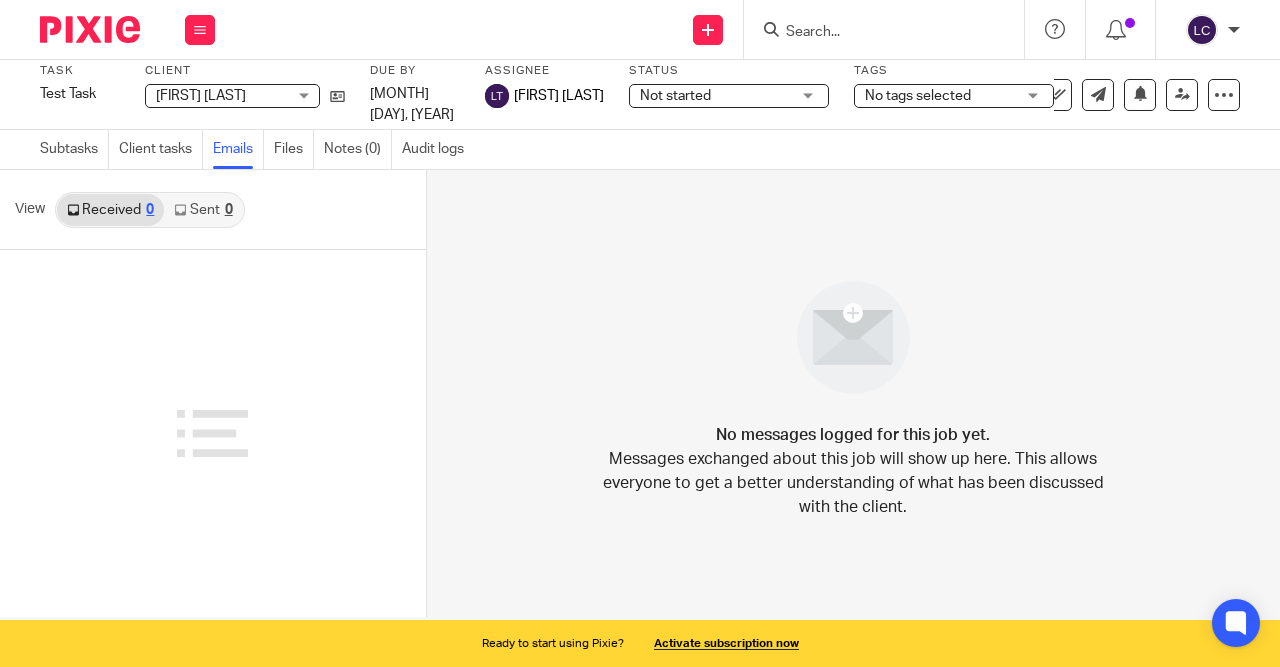 scroll, scrollTop: 0, scrollLeft: 0, axis: both 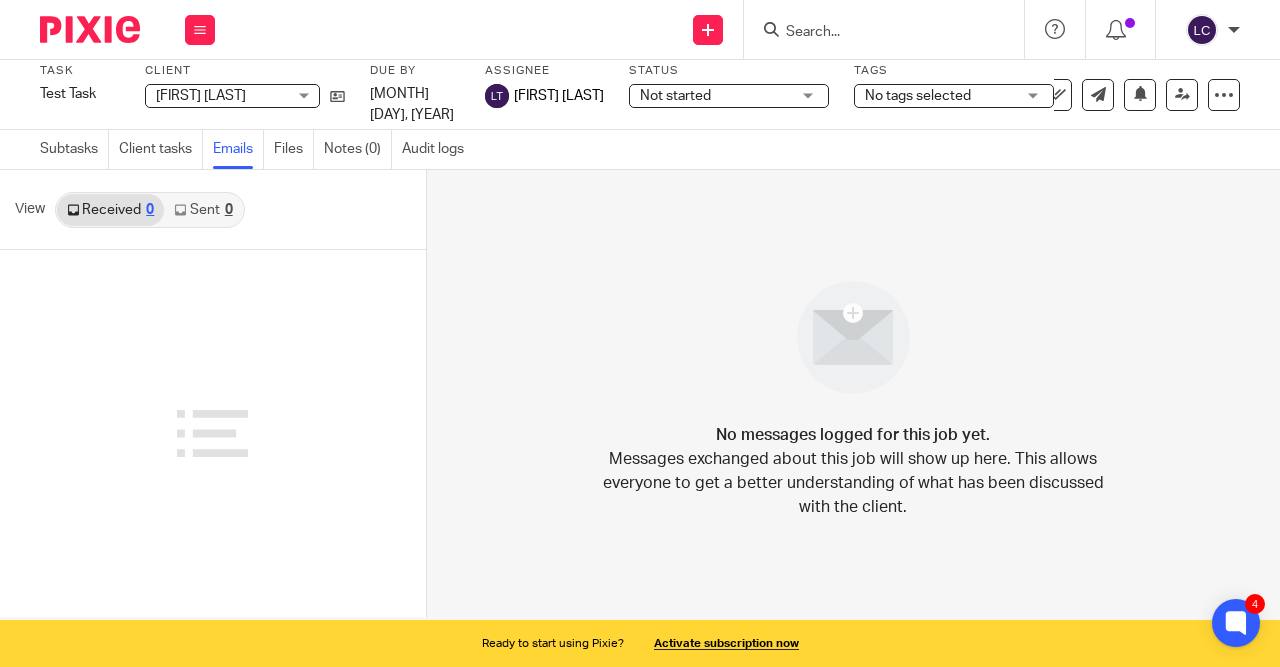 click at bounding box center (1202, 30) 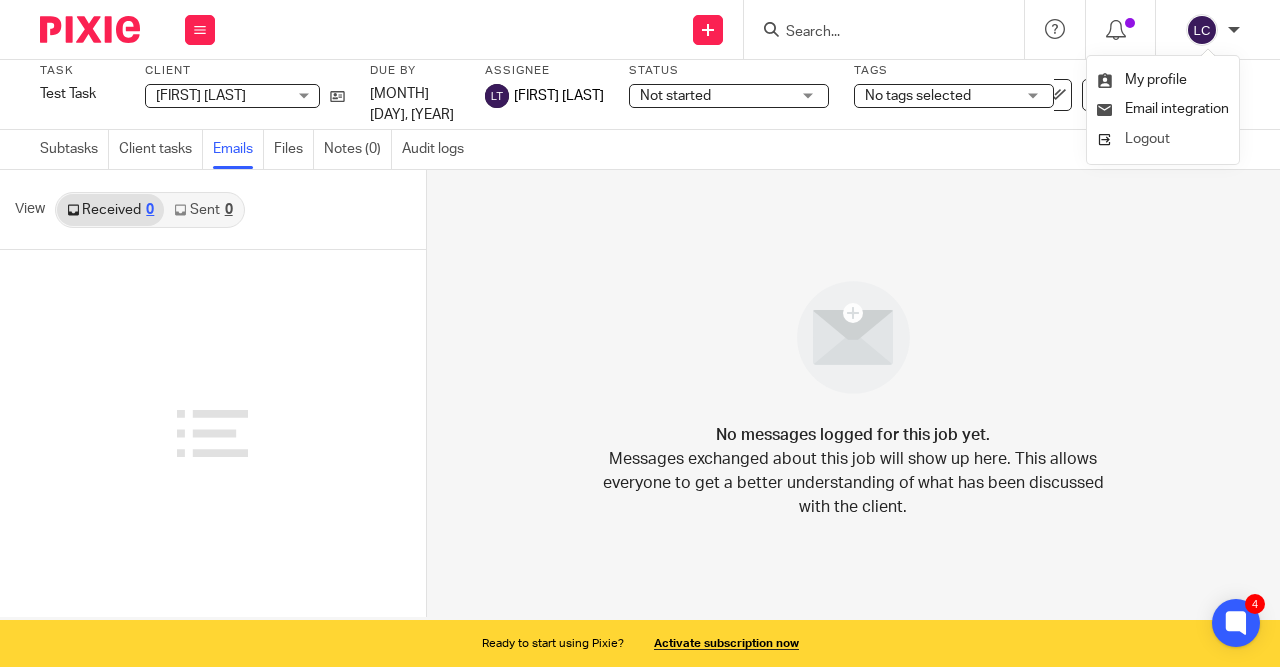 click on "Logout" at bounding box center (1163, 139) 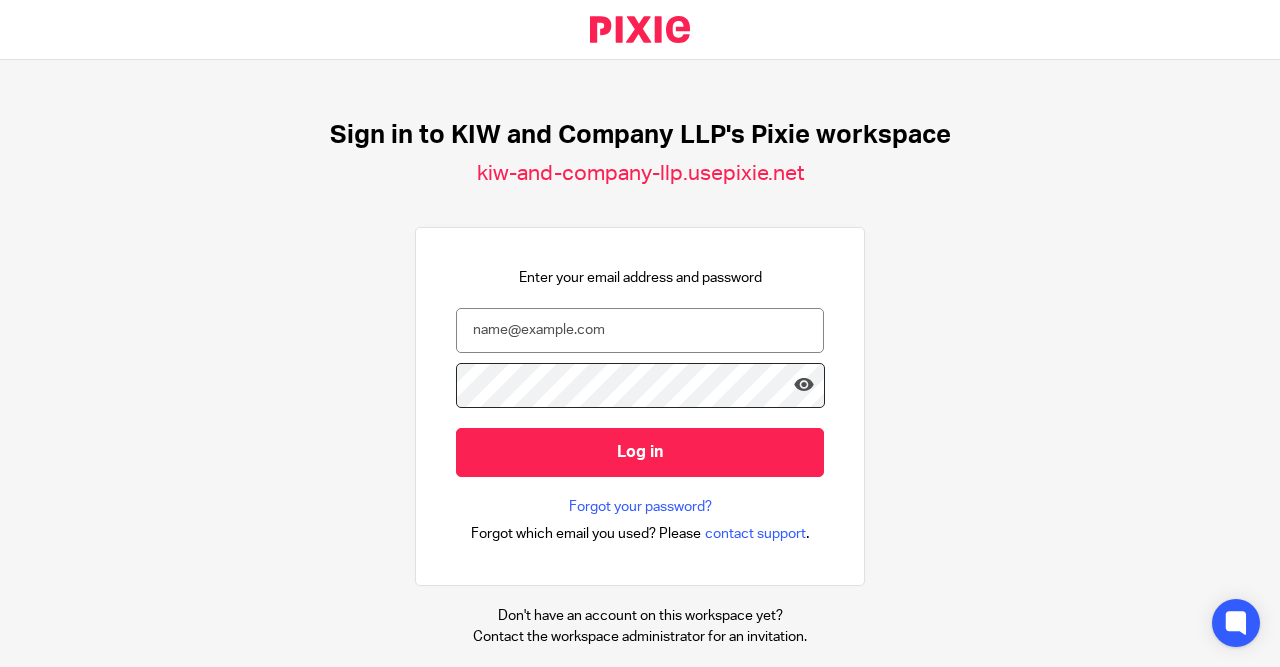 scroll, scrollTop: 0, scrollLeft: 0, axis: both 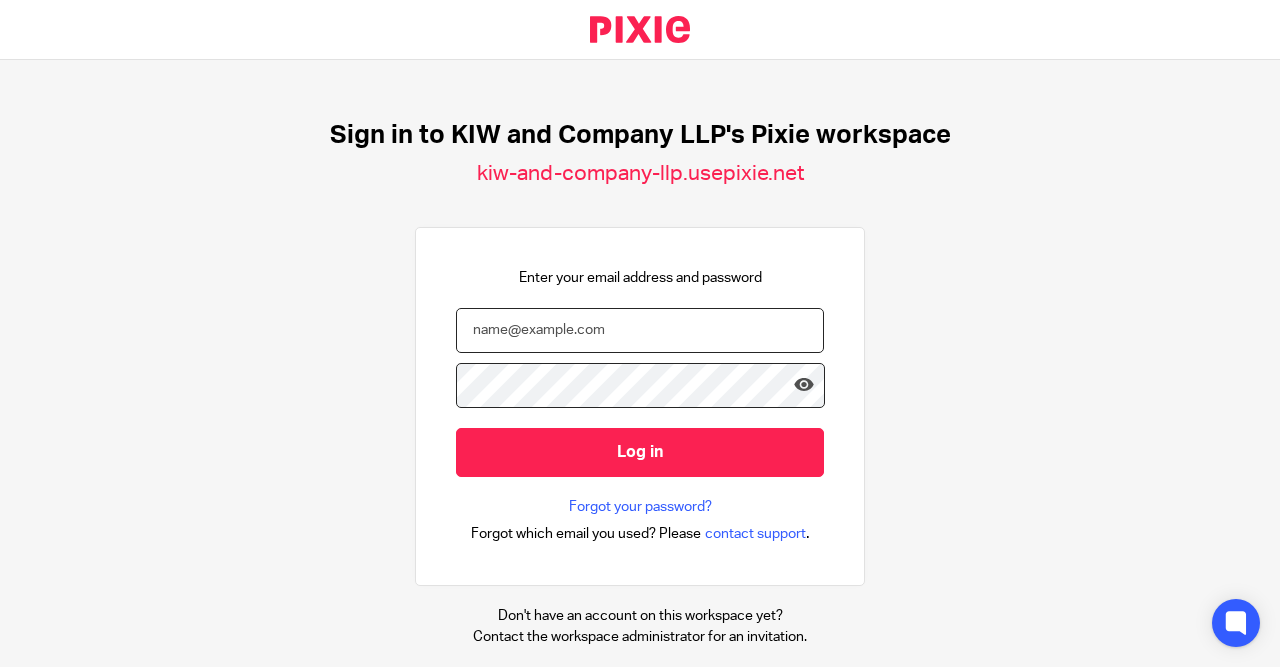 click at bounding box center [640, 330] 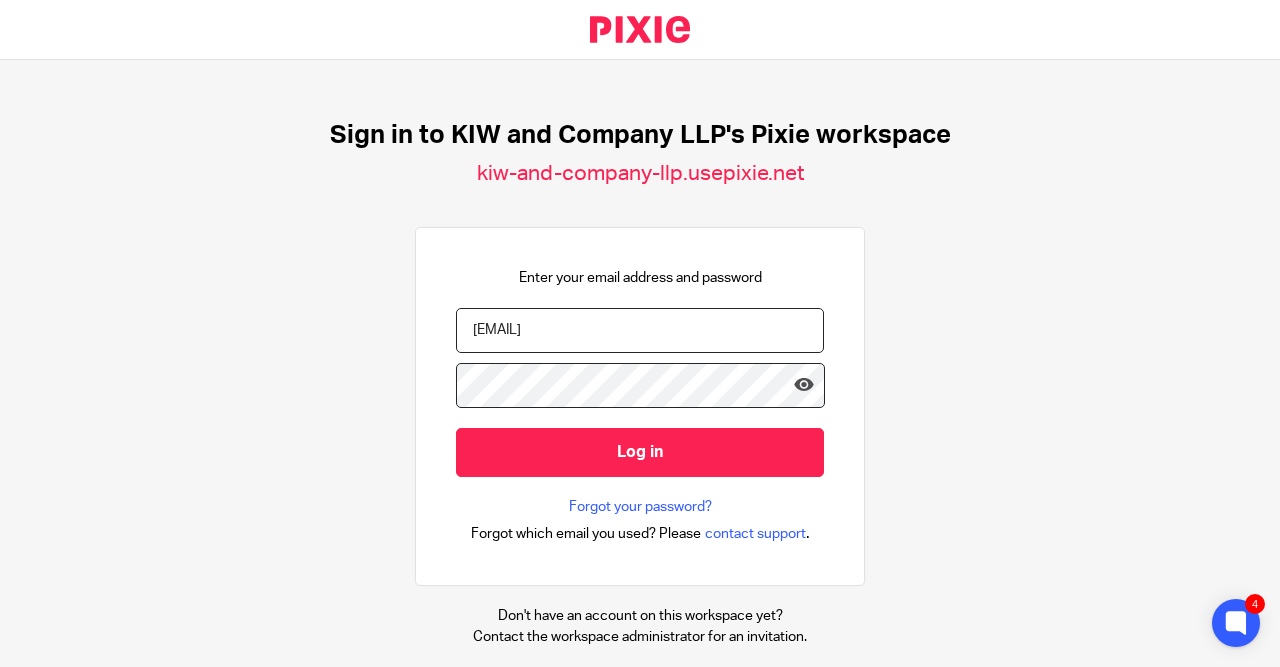 type on "[EMAIL]" 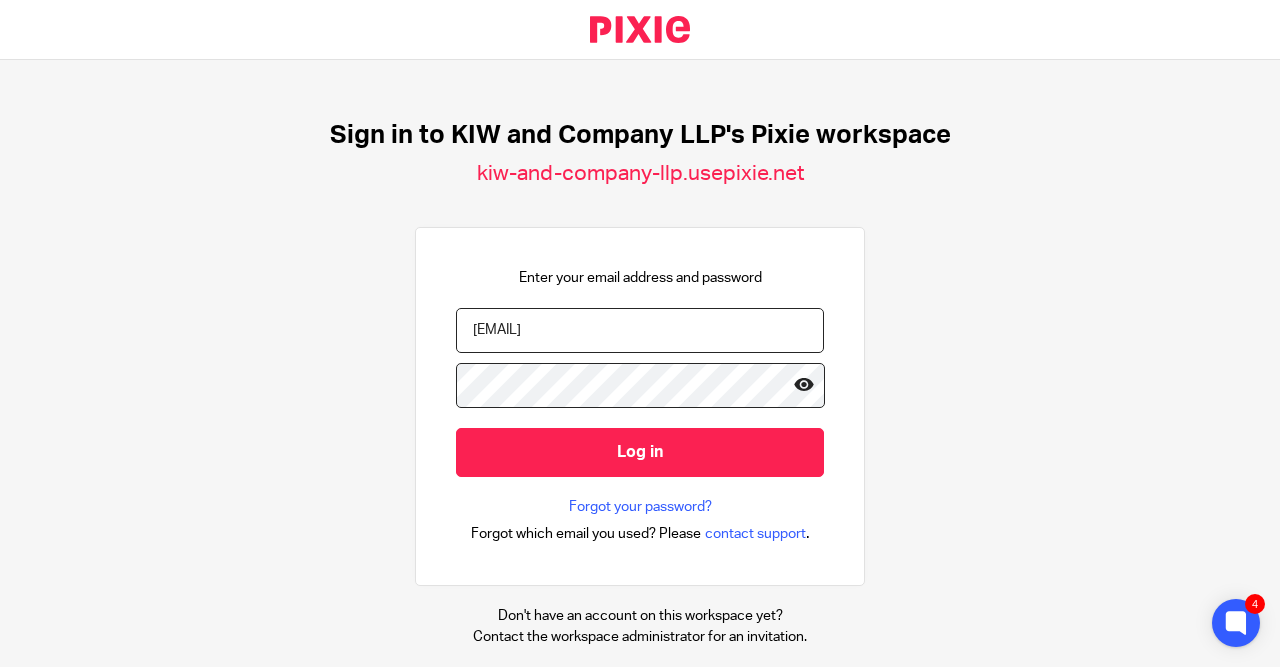 click at bounding box center (804, 385) 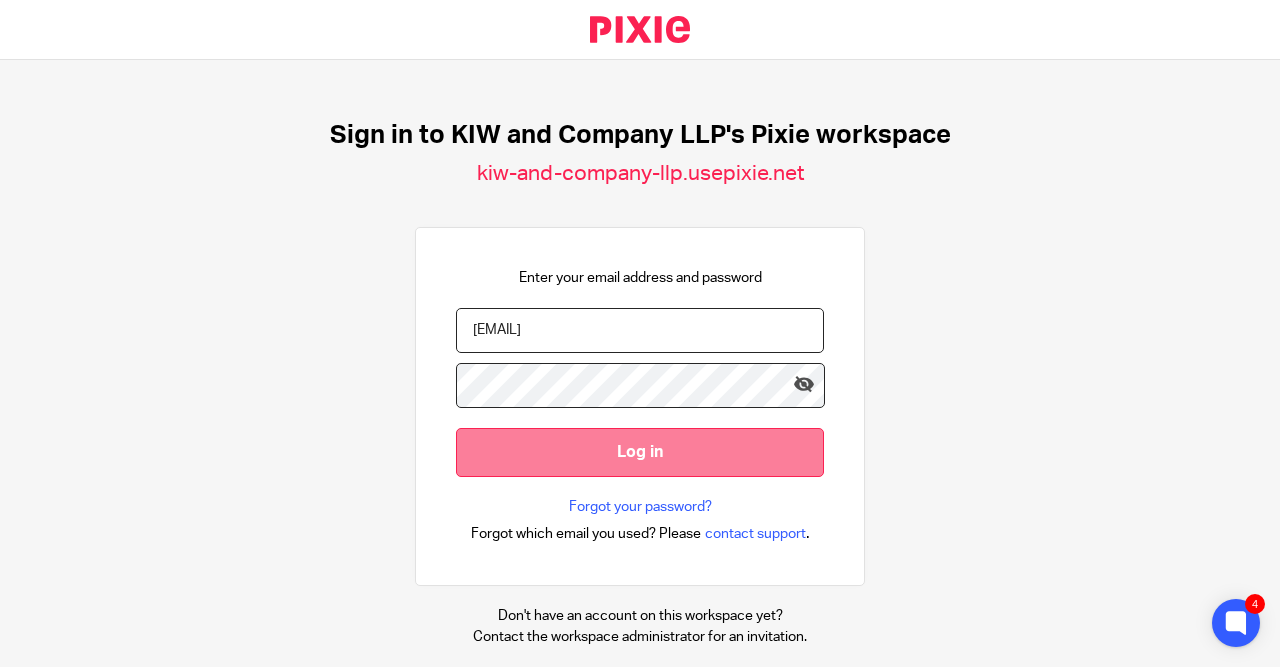 click on "Log in" at bounding box center (640, 452) 